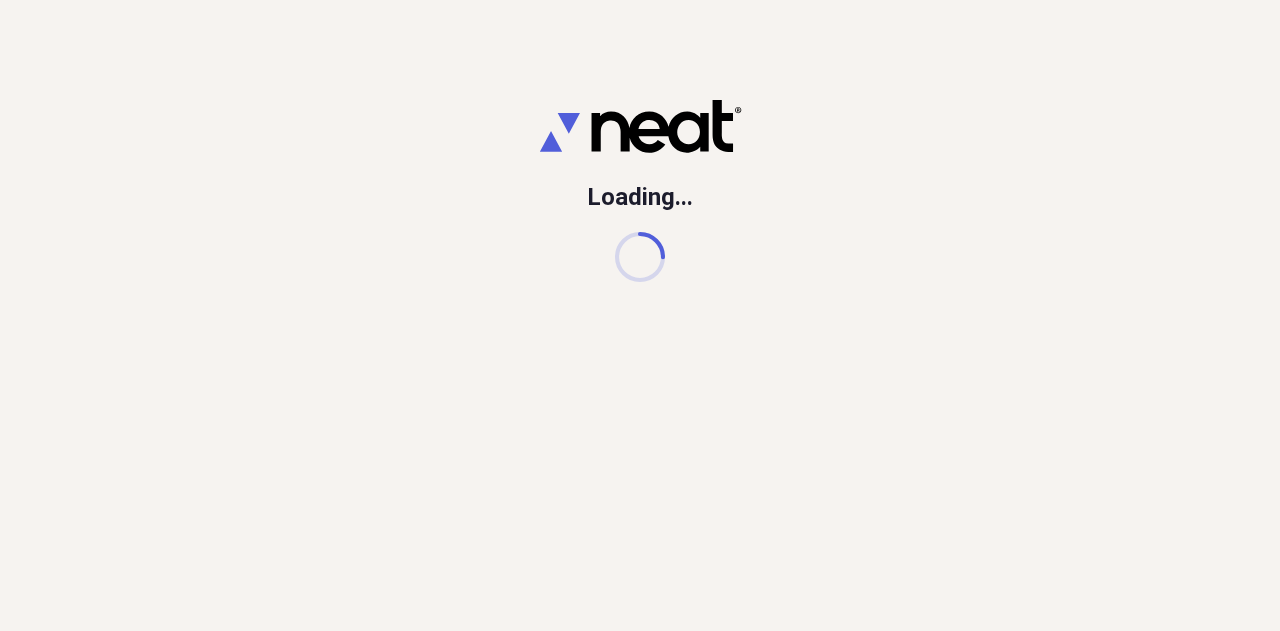 scroll, scrollTop: 0, scrollLeft: 0, axis: both 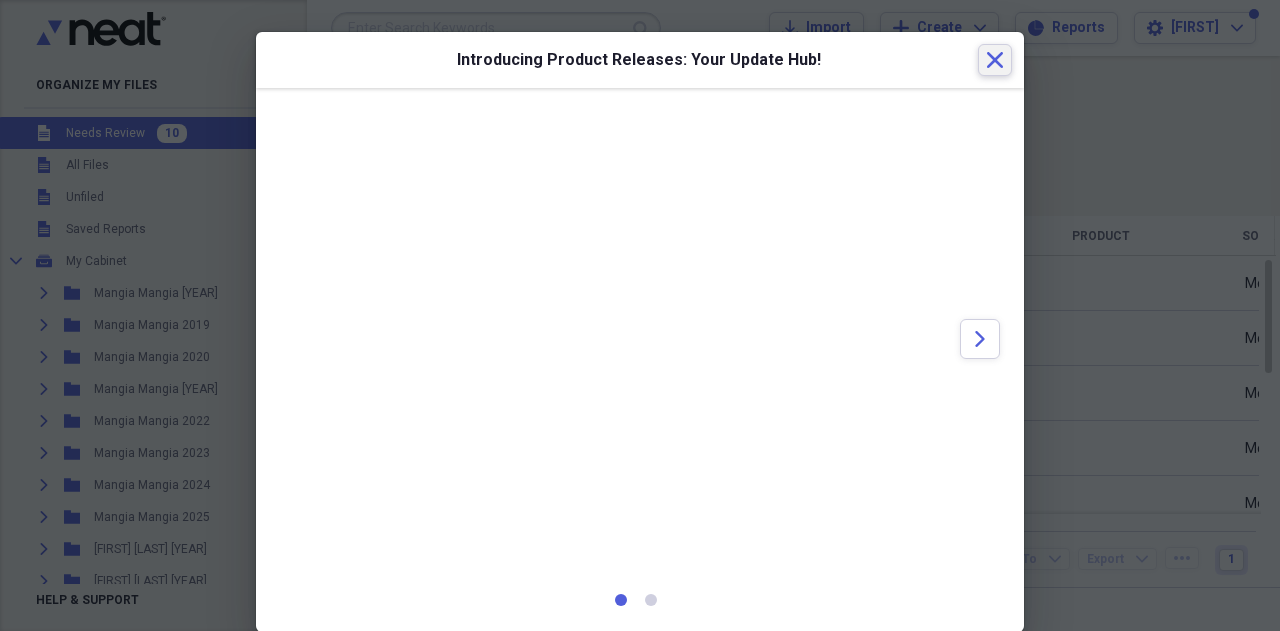 click on "Close" 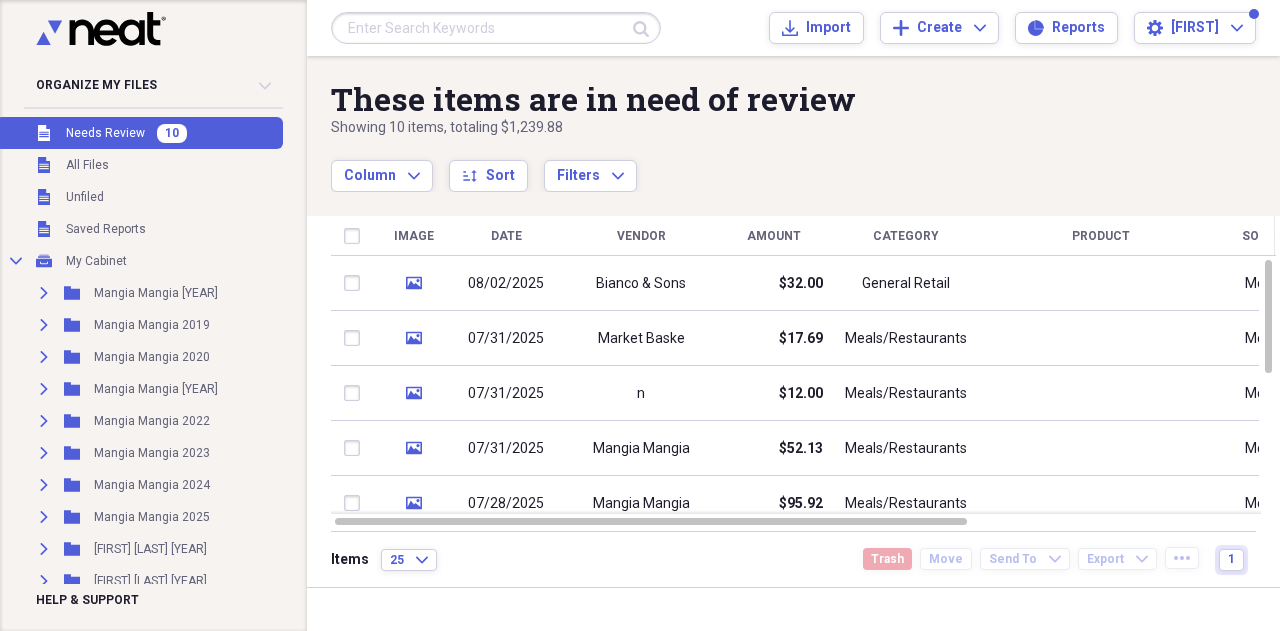 click on "Needs Review" at bounding box center [105, 133] 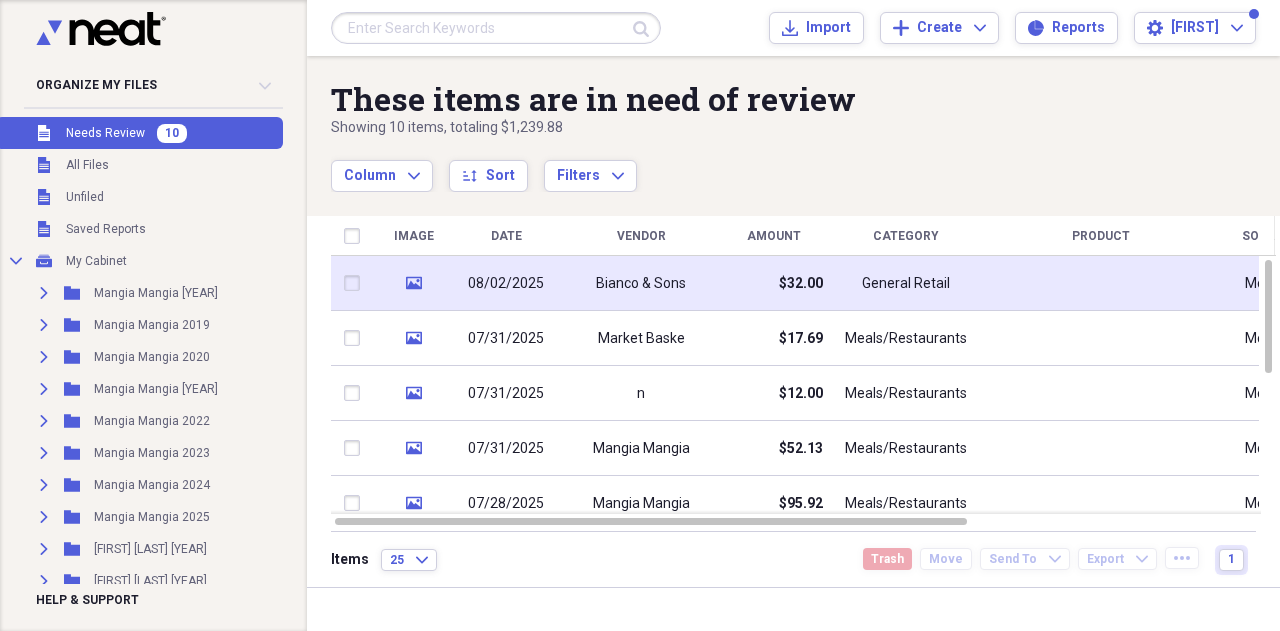 click on "08/02/2025" at bounding box center [506, 284] 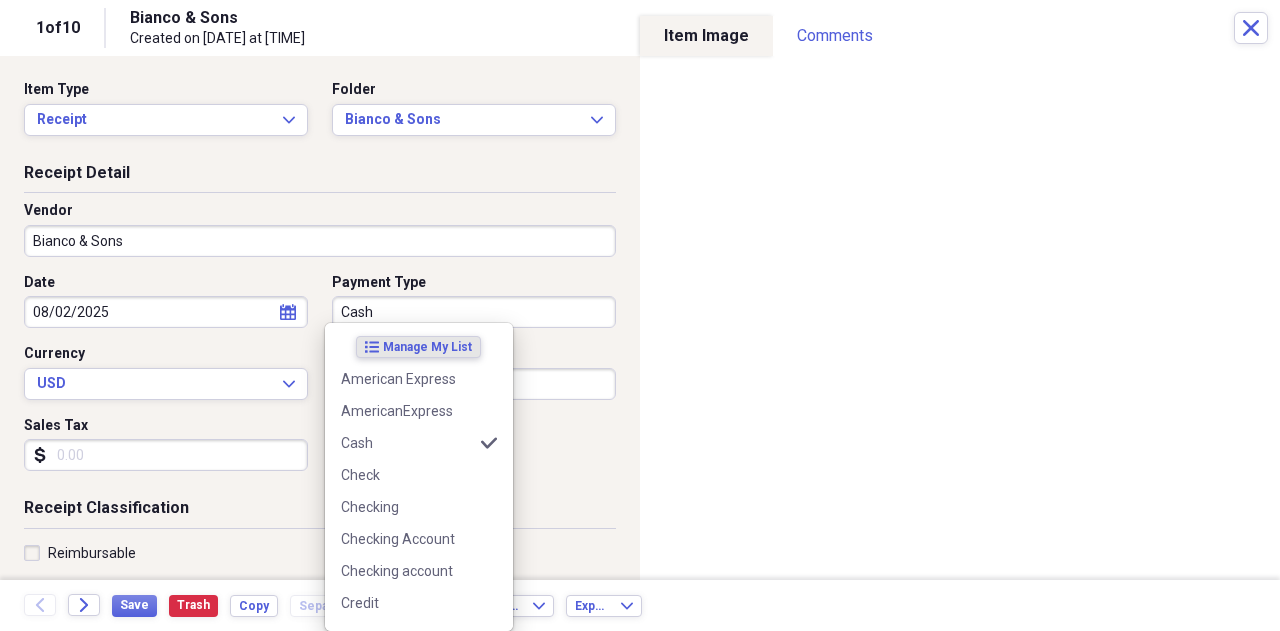 drag, startPoint x: 406, startPoint y: 321, endPoint x: 374, endPoint y: 305, distance: 35.77709 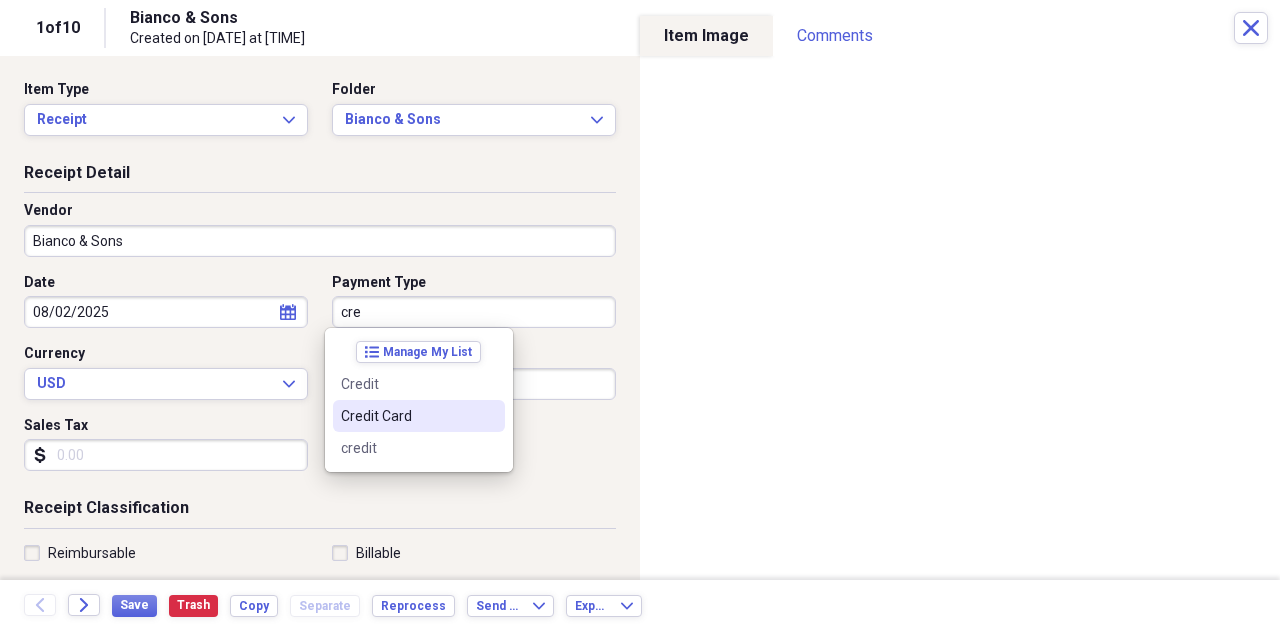 click on "Credit Card" at bounding box center [407, 416] 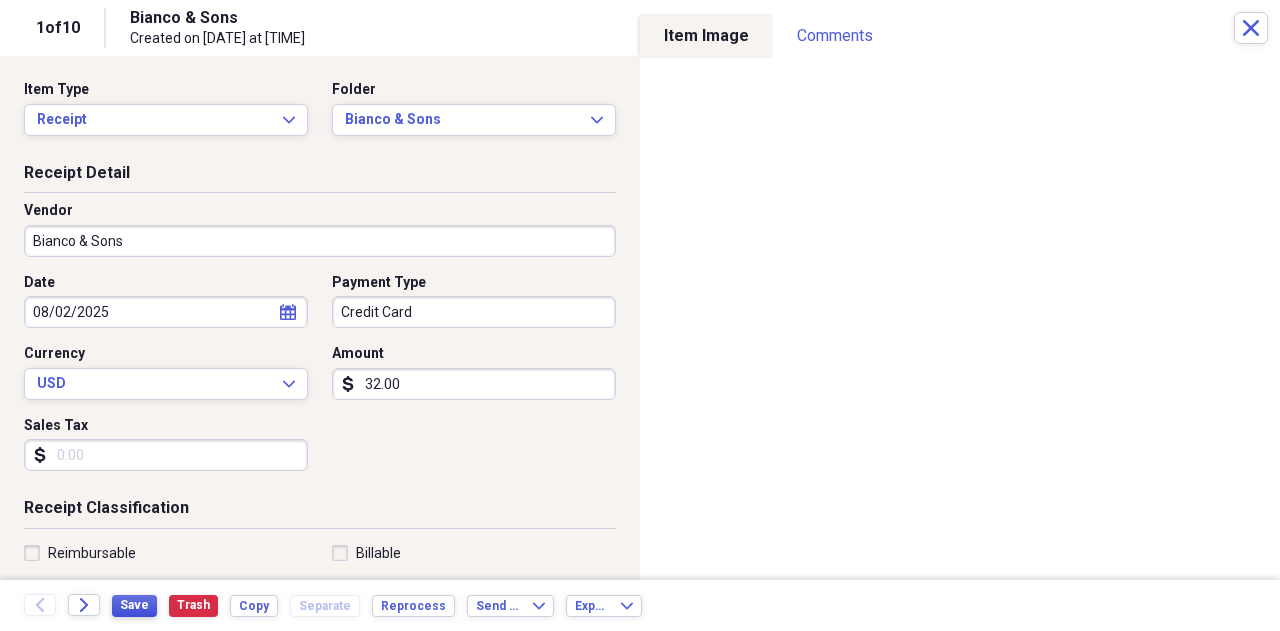 click on "Save" at bounding box center [134, 605] 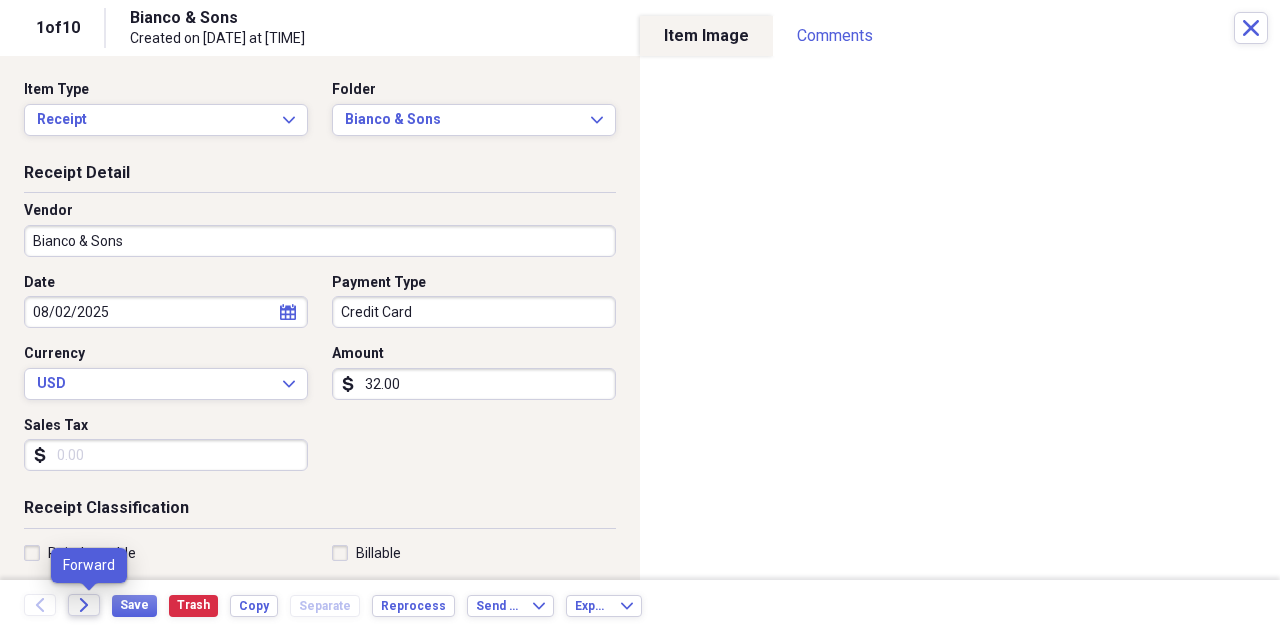click on "Forward" 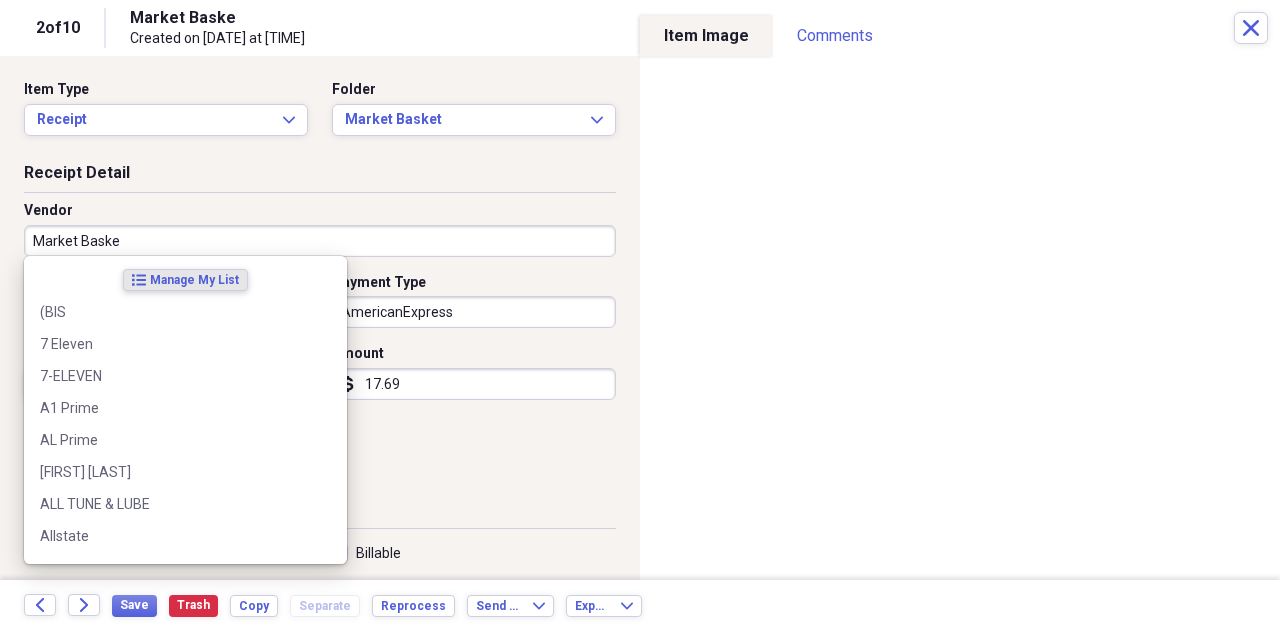 click on "Market Baske" at bounding box center (320, 241) 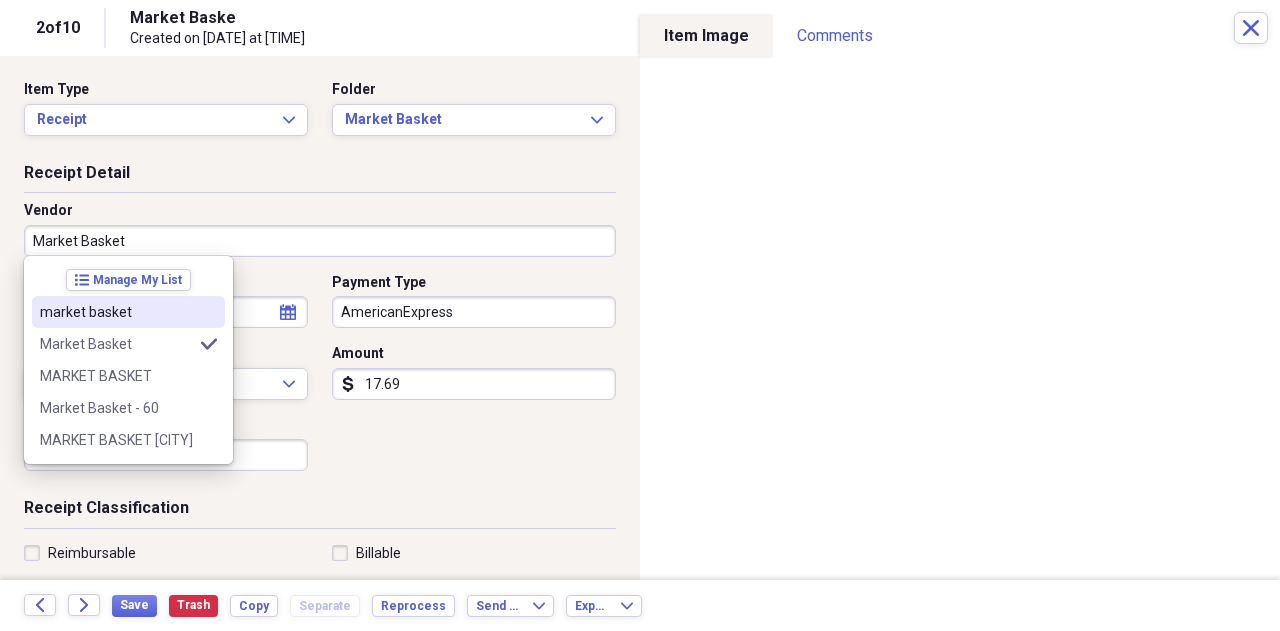 type on "Market Basket" 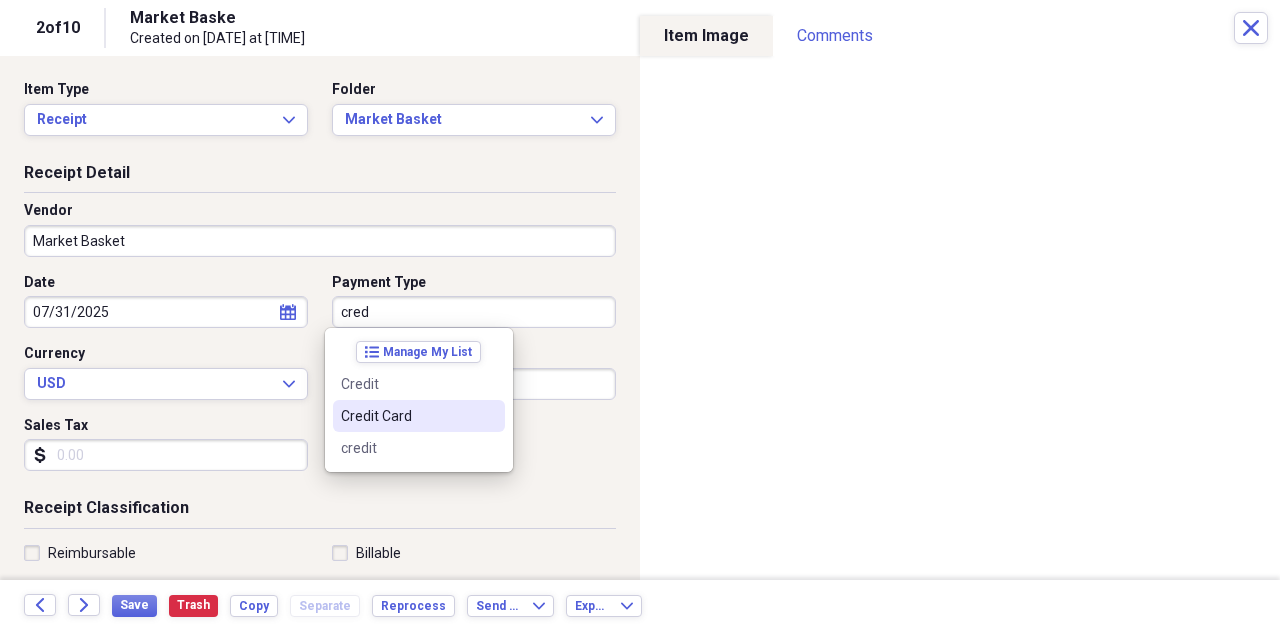 click on "Credit Card" at bounding box center [407, 416] 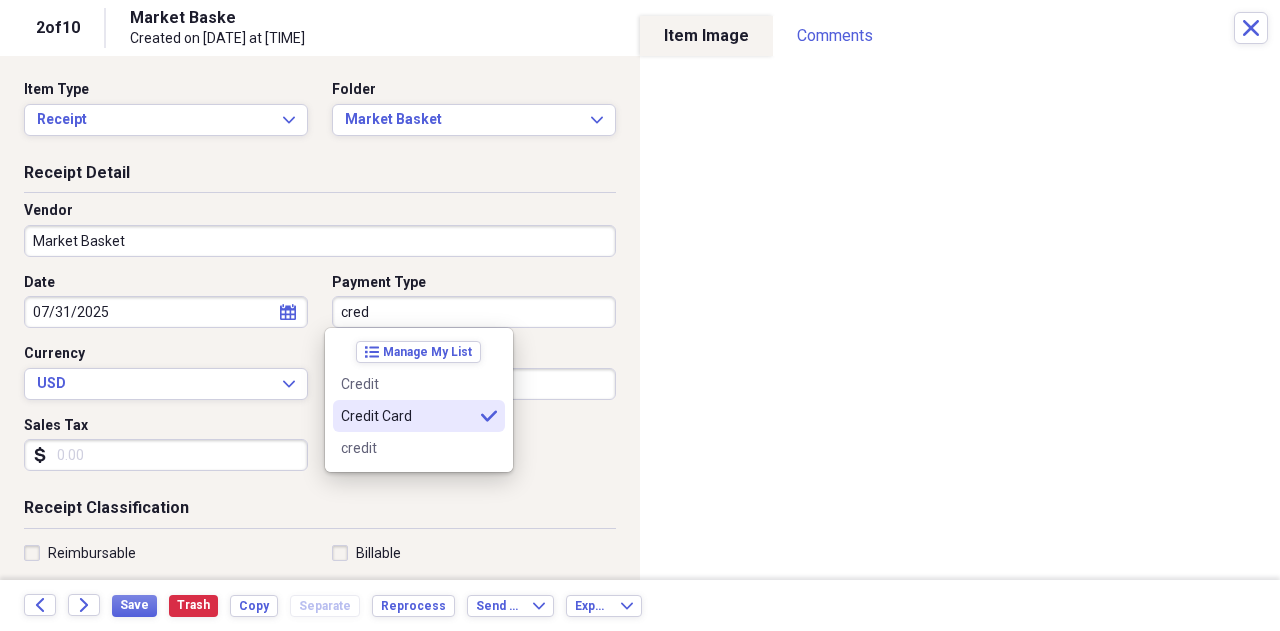 type on "Credit Card" 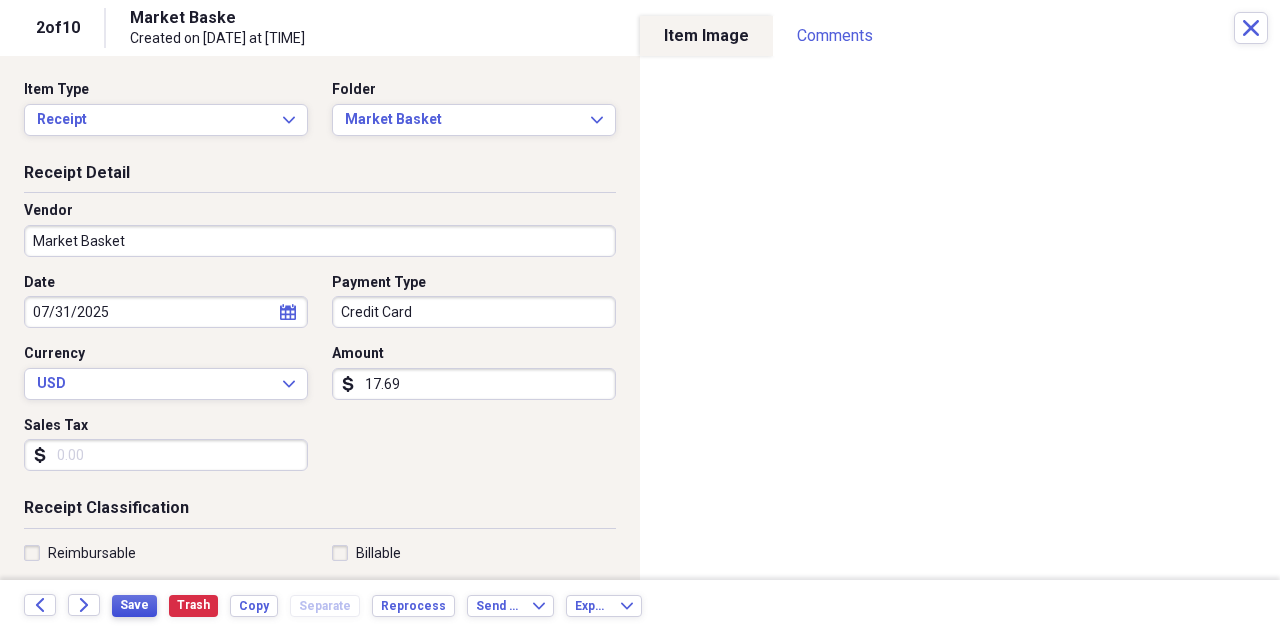 click on "Save" at bounding box center (134, 605) 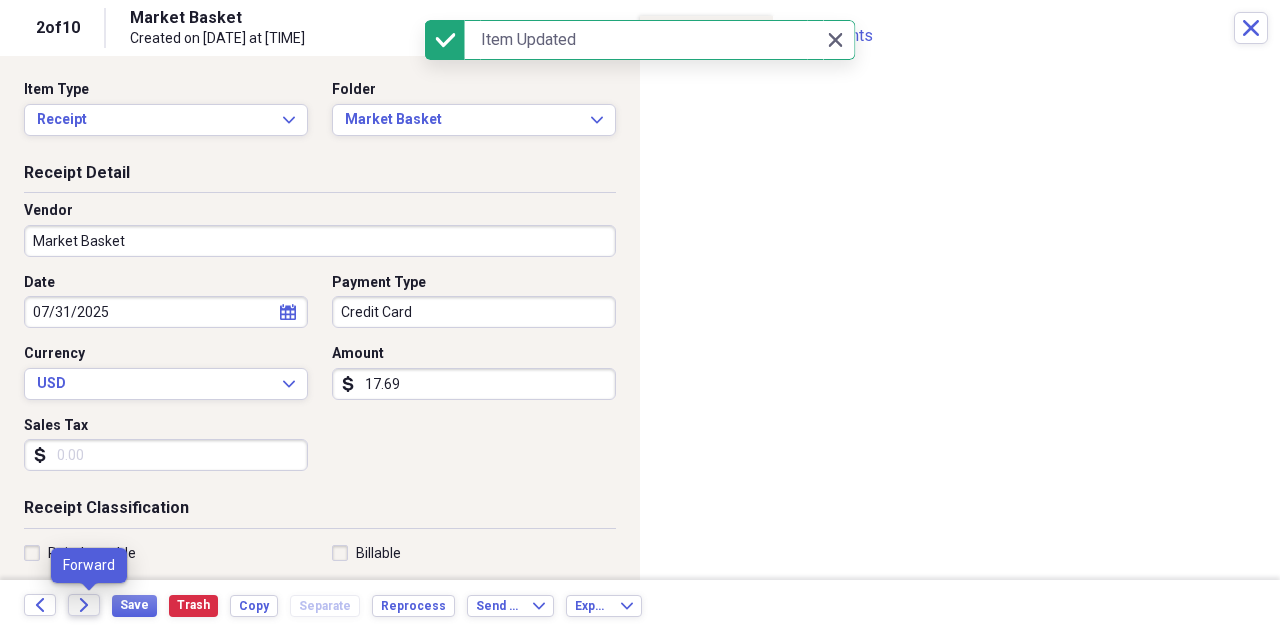 click on "Forward" at bounding box center [84, 605] 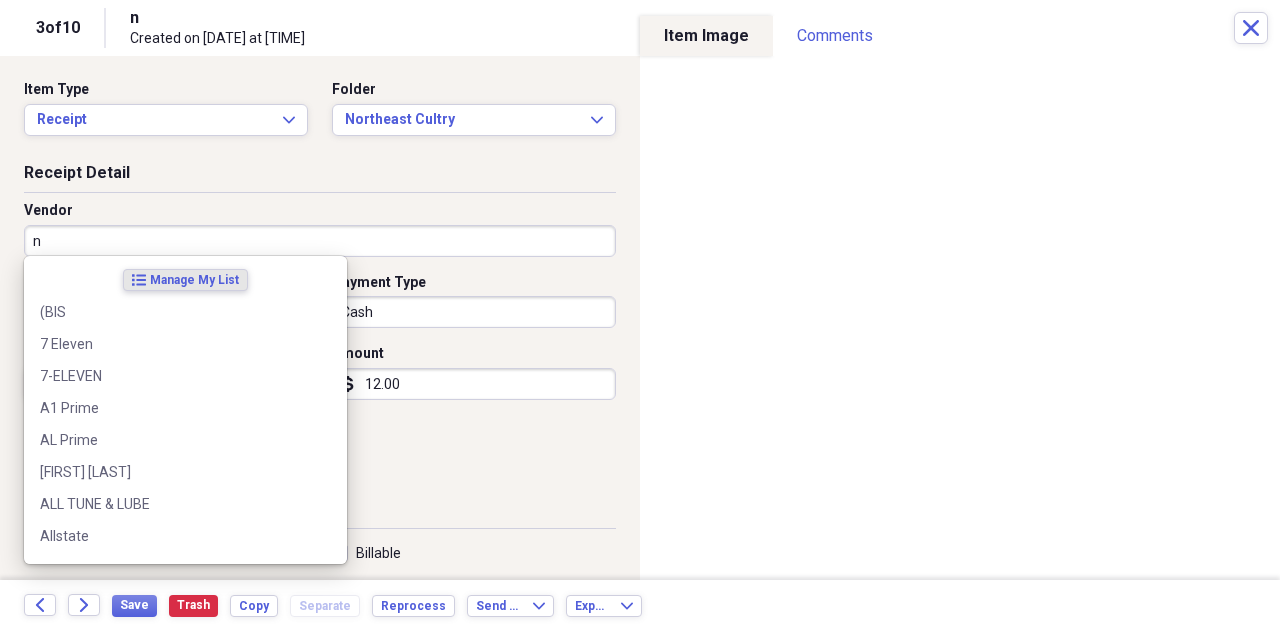 click on "n" at bounding box center (320, 241) 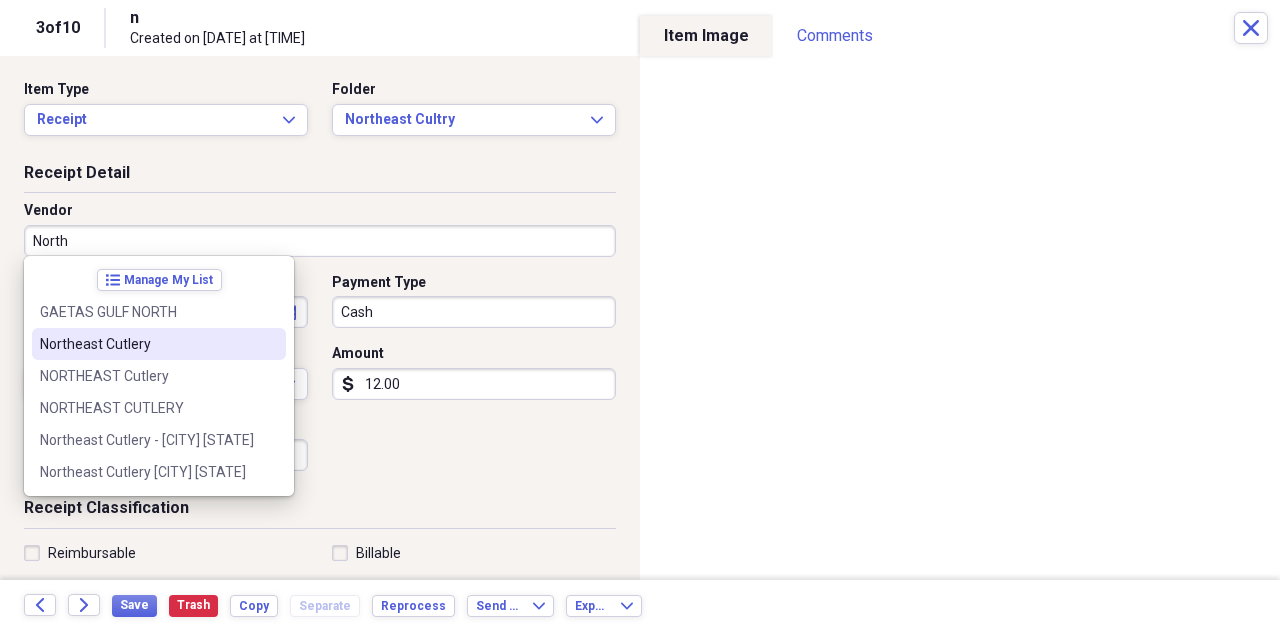 click on "Northeast Cutlery" at bounding box center (147, 344) 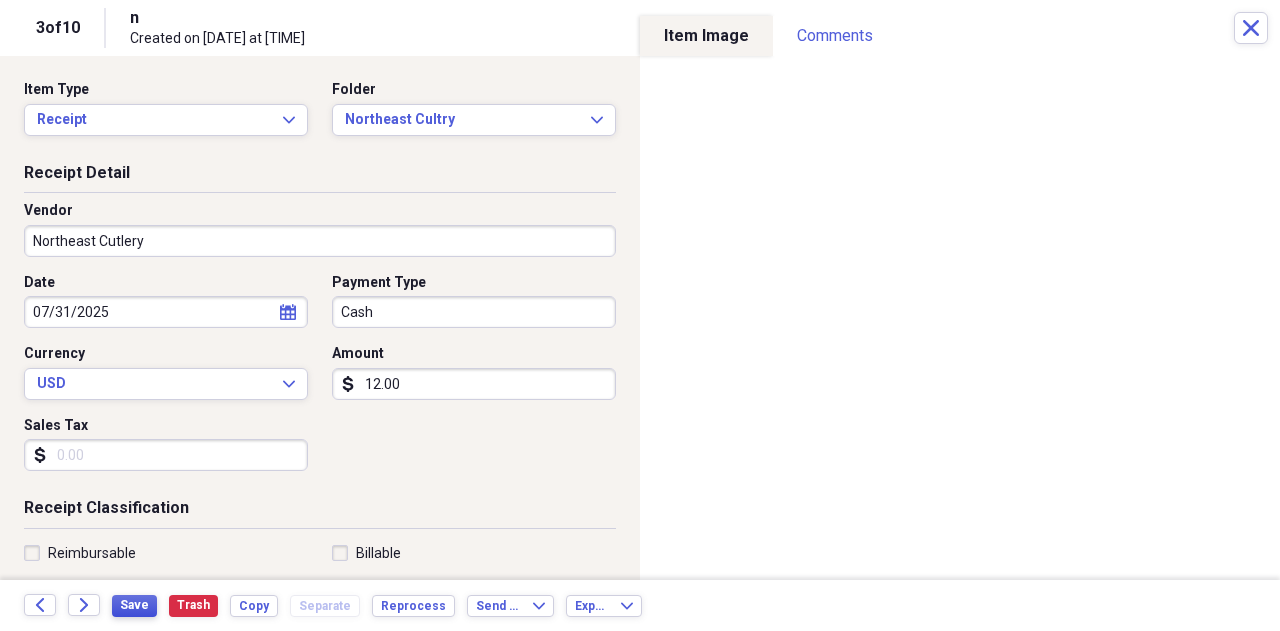 click on "Save" at bounding box center (134, 605) 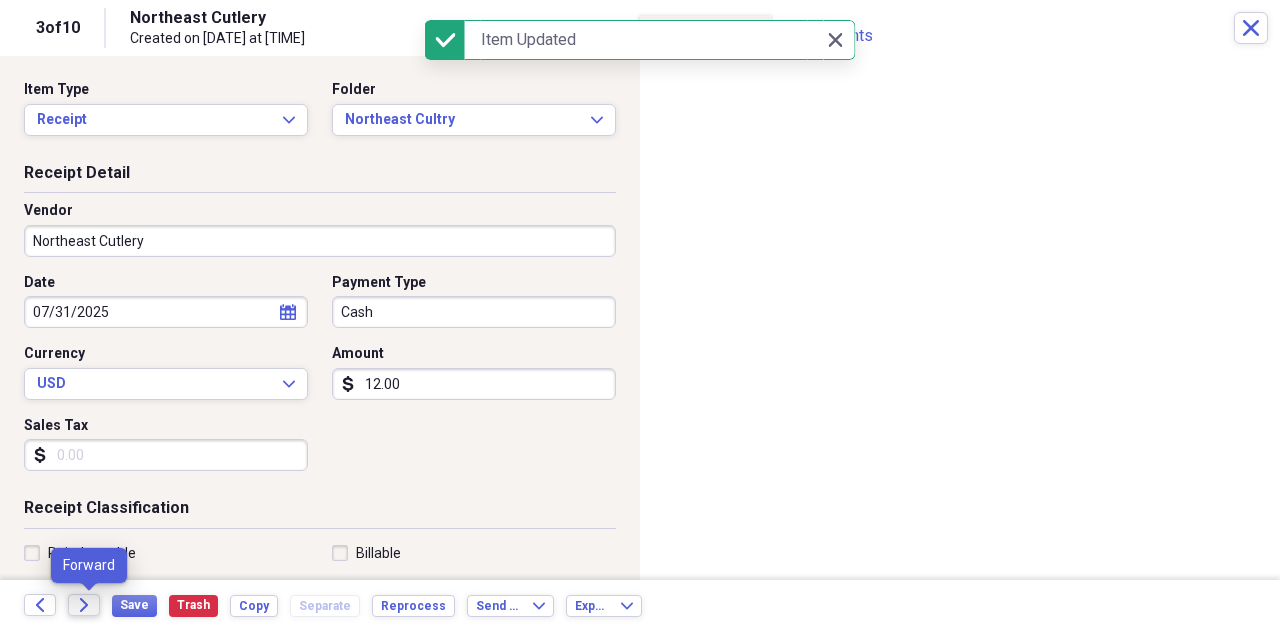 click on "Forward" at bounding box center [84, 605] 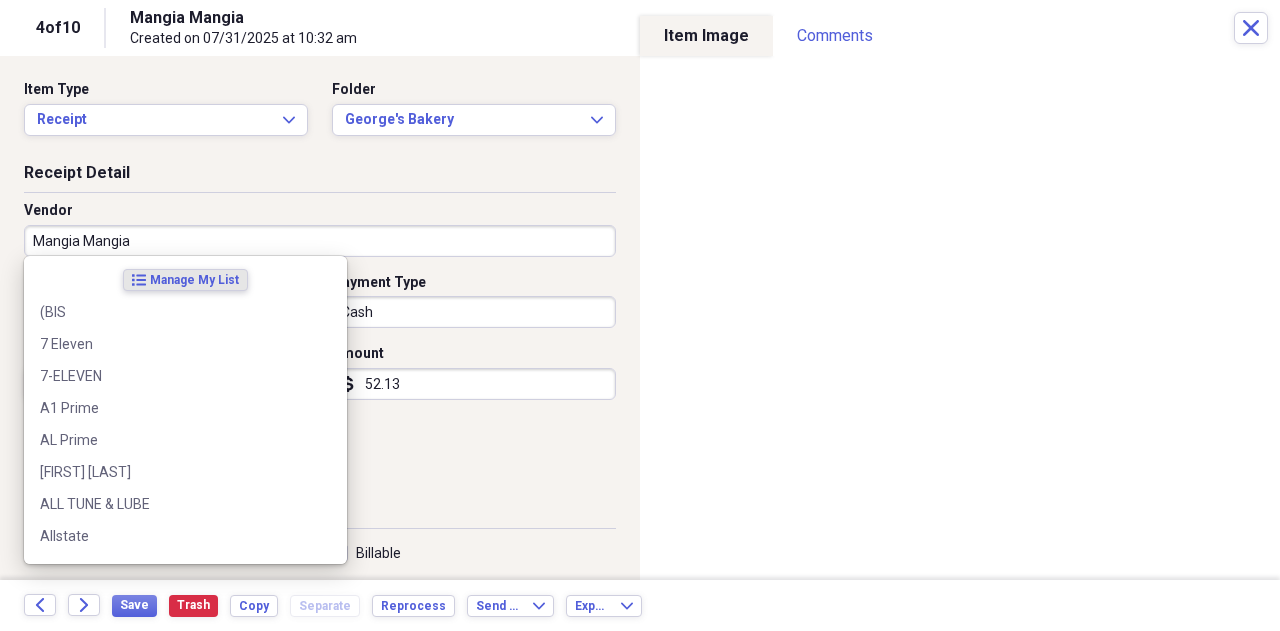 click on "Mangia Mangia" at bounding box center (320, 241) 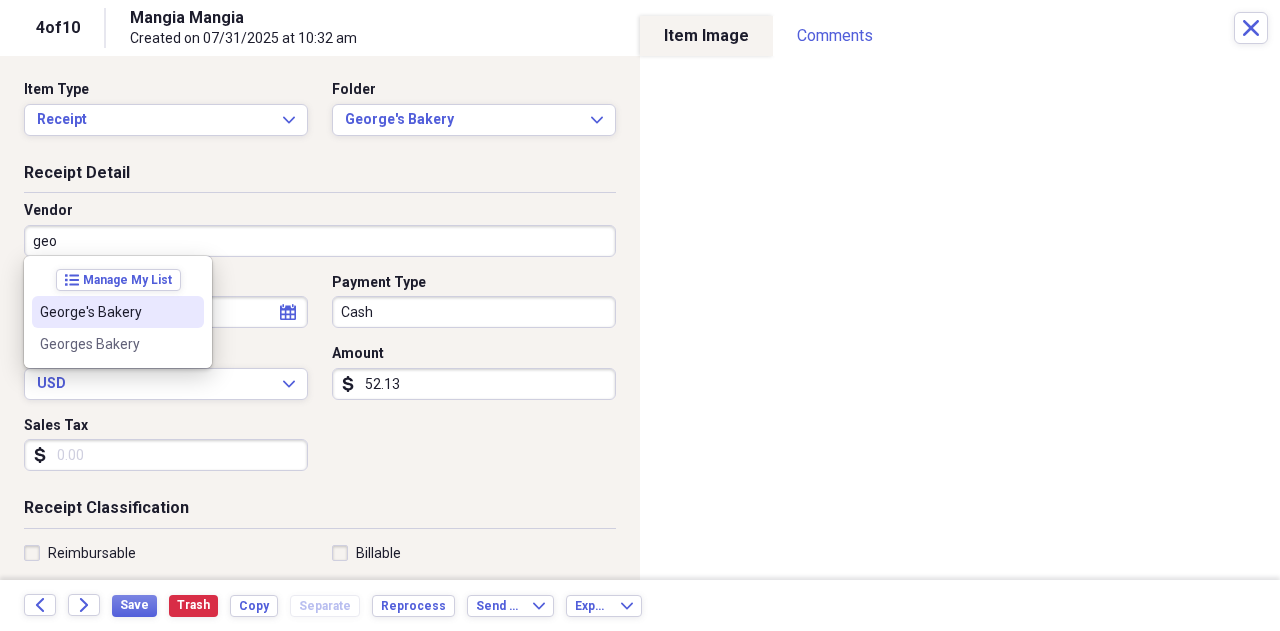 click on "George's Bakery" at bounding box center (106, 312) 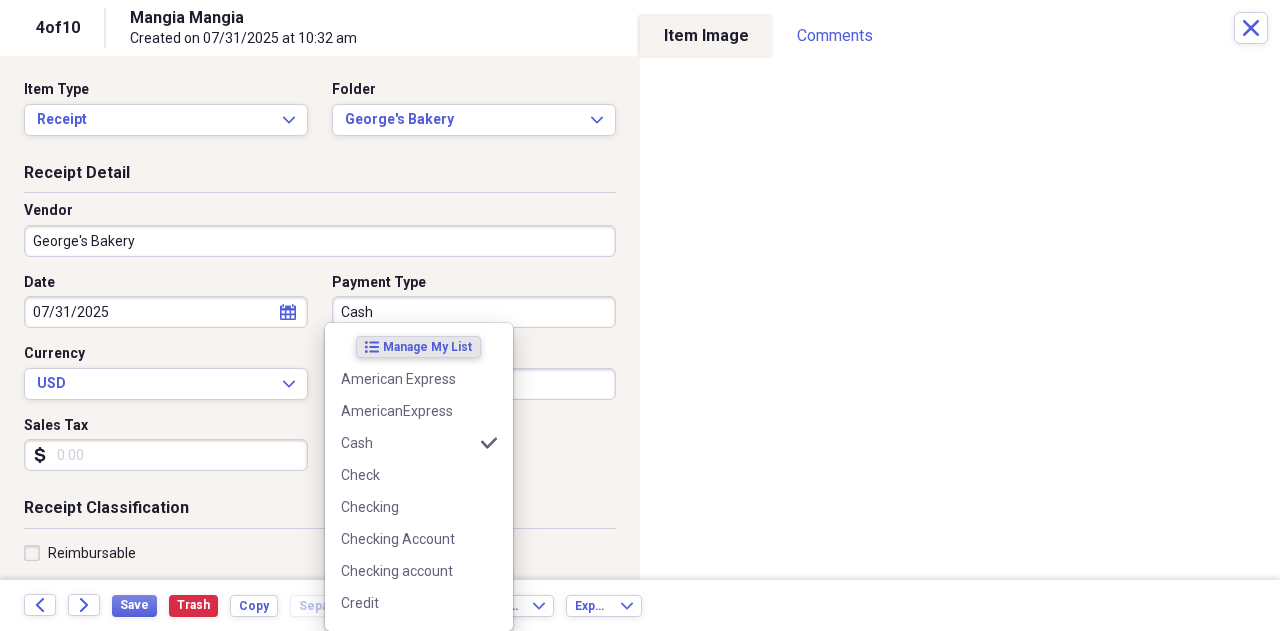 click on "Cash" at bounding box center (474, 312) 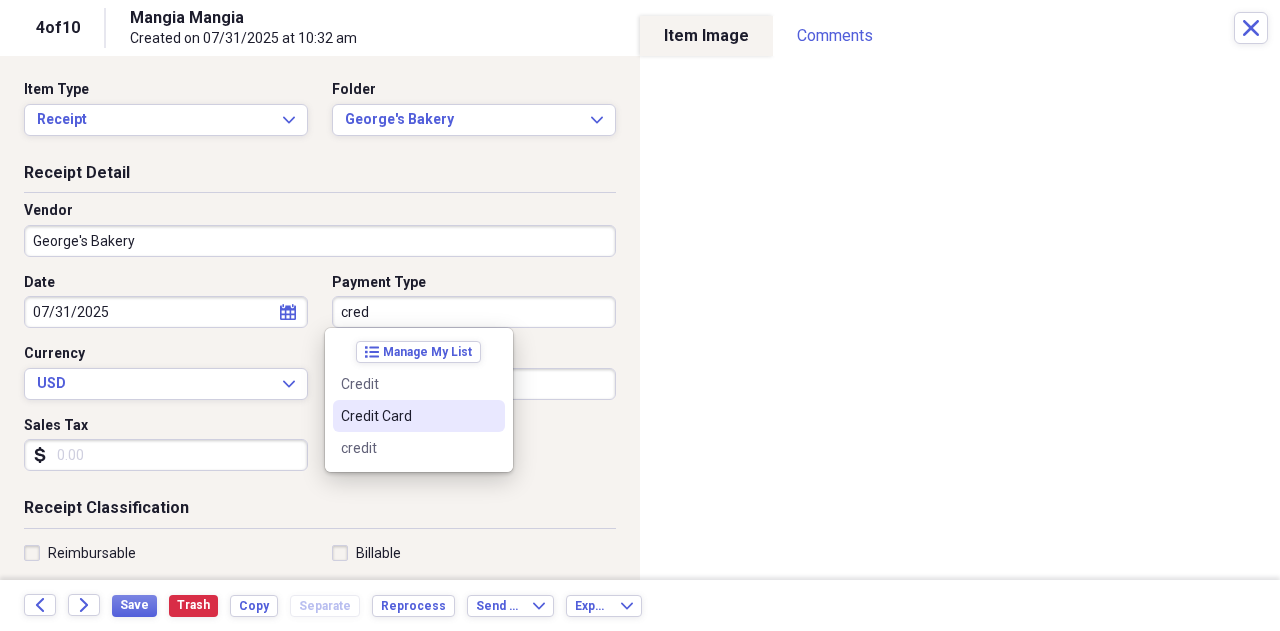 click on "Credit Card" at bounding box center [407, 416] 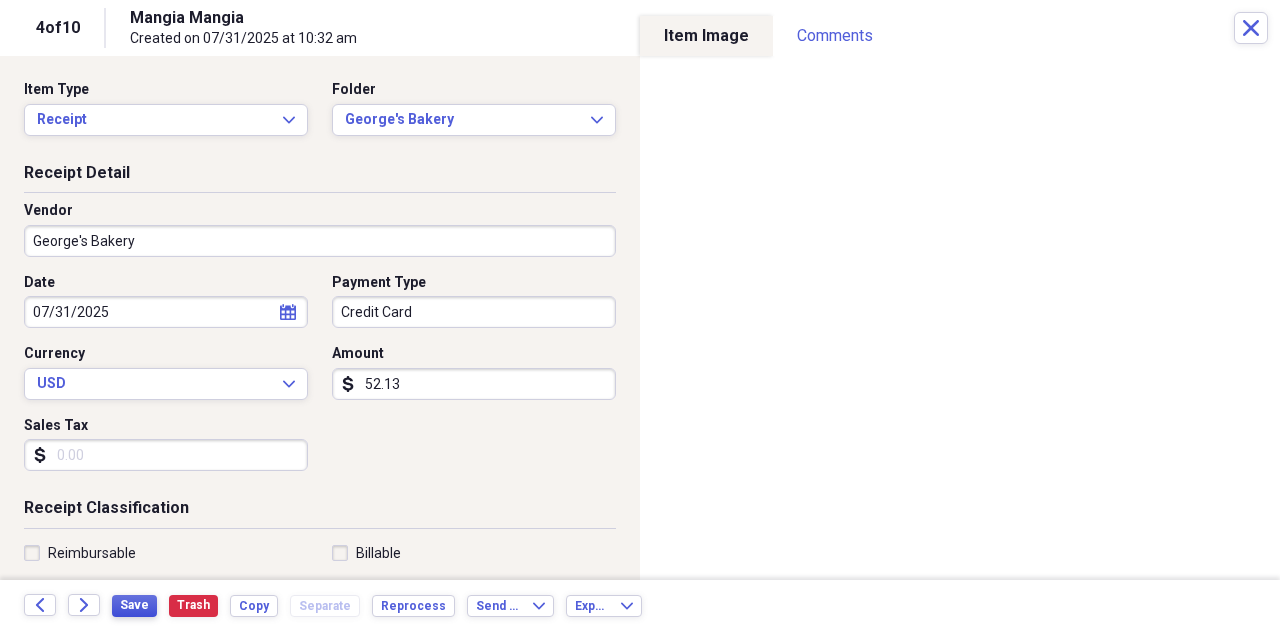 click on "Save" at bounding box center (134, 605) 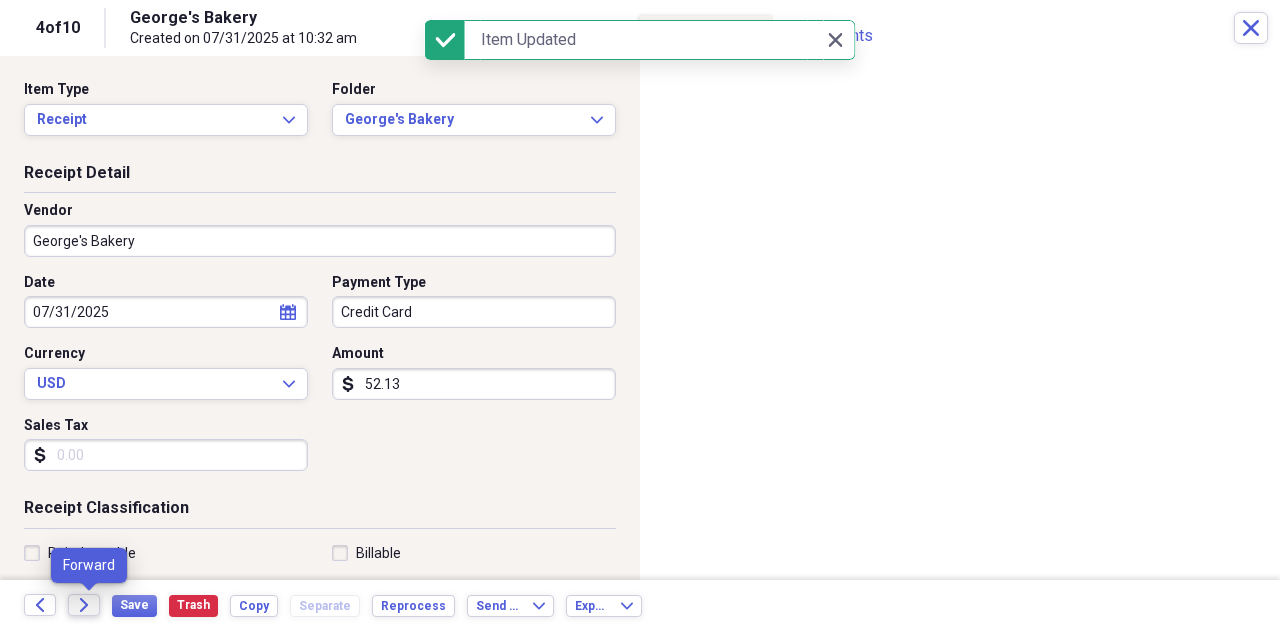 click on "Forward" 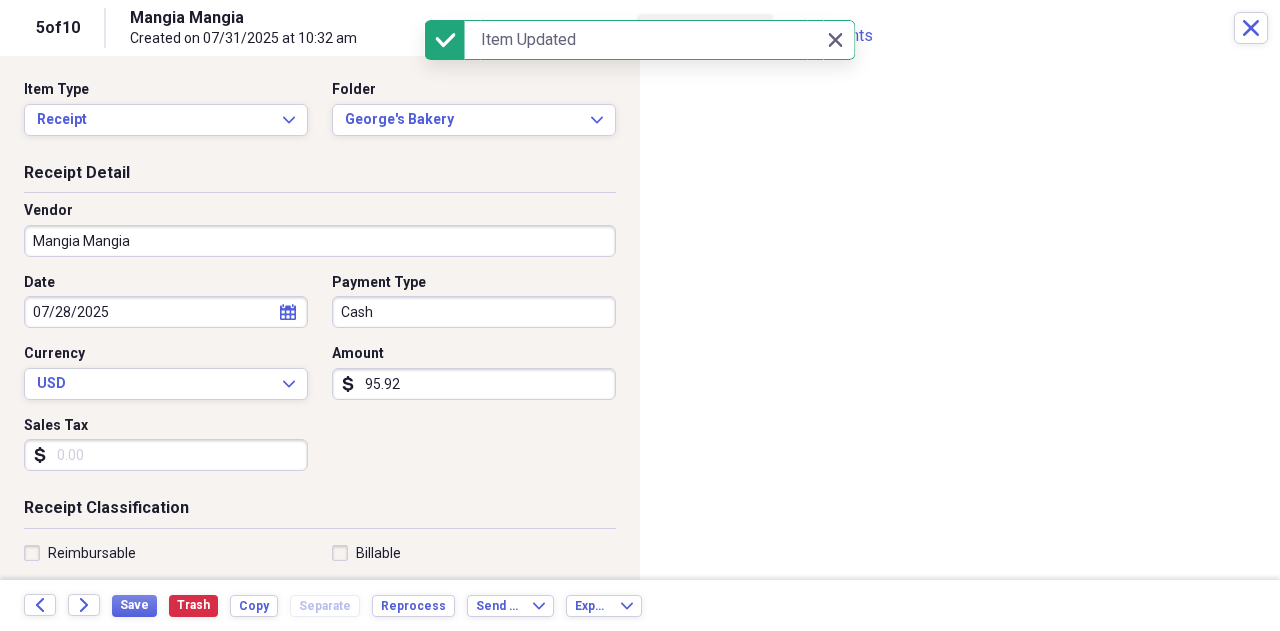 click on "Mangia Mangia" at bounding box center [320, 241] 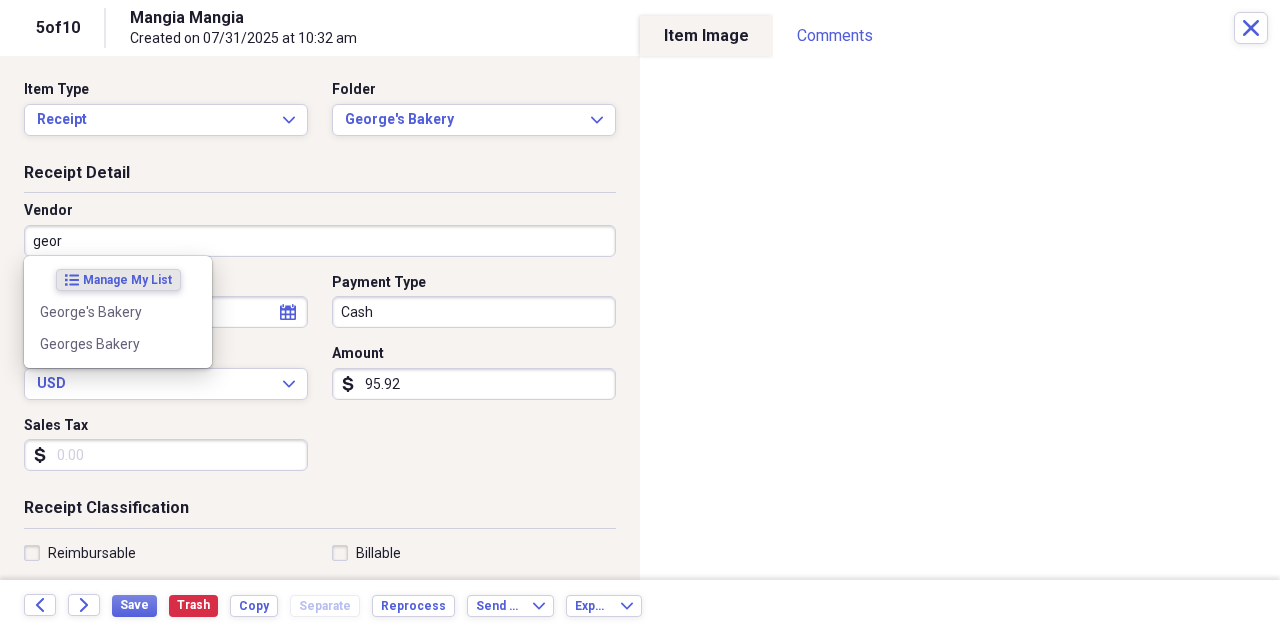drag, startPoint x: 144, startPoint y: 243, endPoint x: 128, endPoint y: 273, distance: 34 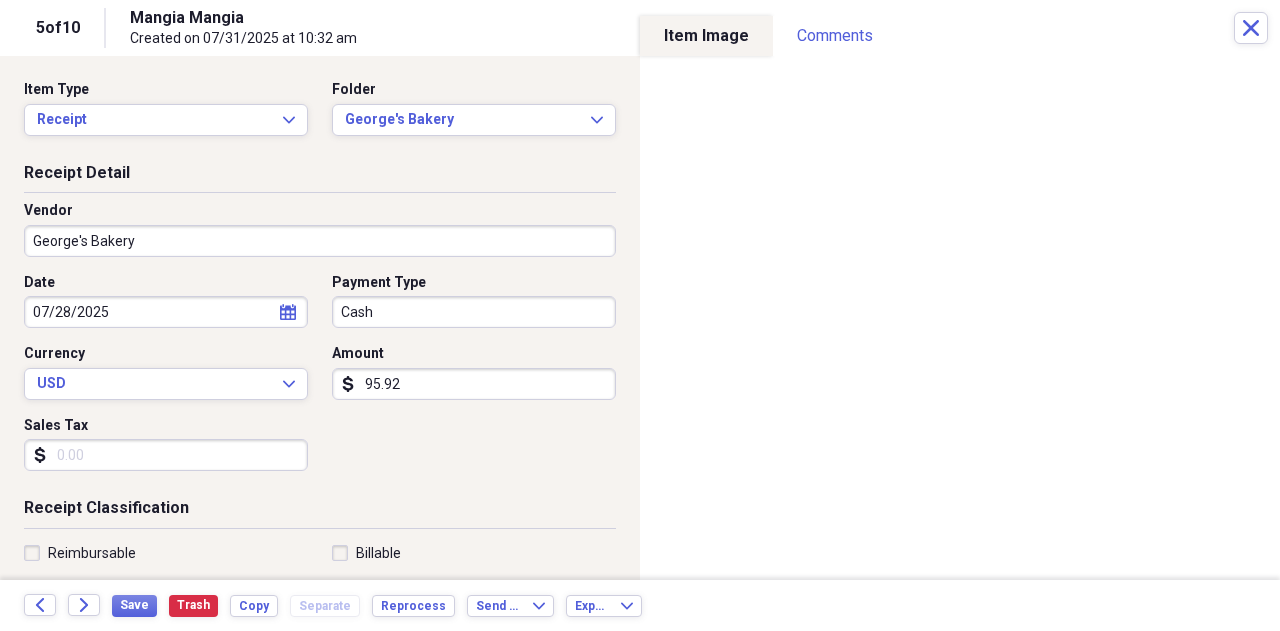 click on "Organize My Files 5 Collapse Unfiled Needs Review 5 Unfiled All Files Unfiled Unfiled Unfiled Saved Reports Collapse My Cabinet My Cabinet Add Folder Expand Folder Mangia Mangia 2018 Add Folder Expand Folder Mangia Mangia 2019 Add Folder Expand Folder Mangia Mangia 2020 Add Folder Expand Folder Mangia Mangia 2021 Add Folder Expand Folder Mangia Mangia 2022 Add Folder Expand Folder Mangia Mangia 2023 Add Folder Expand Folder Mangia Mangia 2024 Add Folder Expand Folder Mangia Mangia 2025 Add Folder Expand Folder Uptown Cafe 2016 Add Folder Expand Folder Uptown Cafe 2017 Add Folder Expand Folder Uptown Cafe 2018 Add Folder Trash Trash Help & Support Submit Import Import Add Create Expand Reports Reports Settings Gary Expand These items are in need of review Showing 10 items , totaling $1,239.88 Column Expand sort Sort Filters  Expand Create Item Expand Image Date Vendor Amount Category Product Source Folder Billable Reimbursable media 08/02/2025 Bianco & Sons $32.00 General Retail Mobile Bianco & Sons media 25 1" at bounding box center (640, 315) 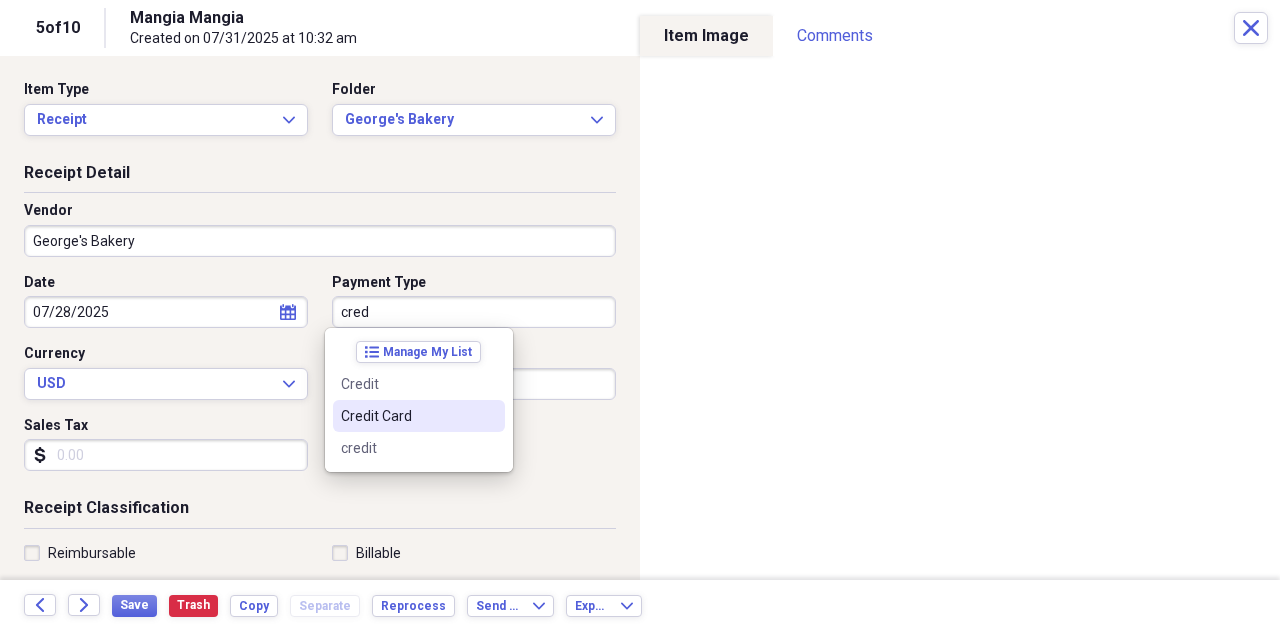 click on "Credit Card" at bounding box center (407, 416) 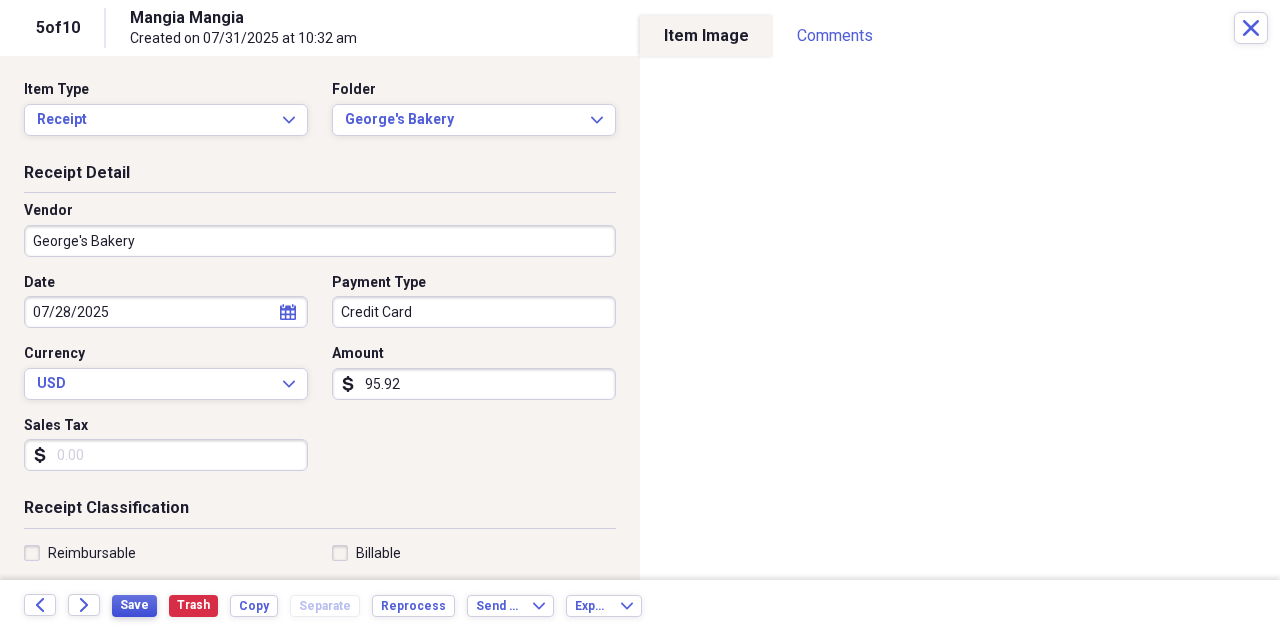 click on "Save" at bounding box center [134, 605] 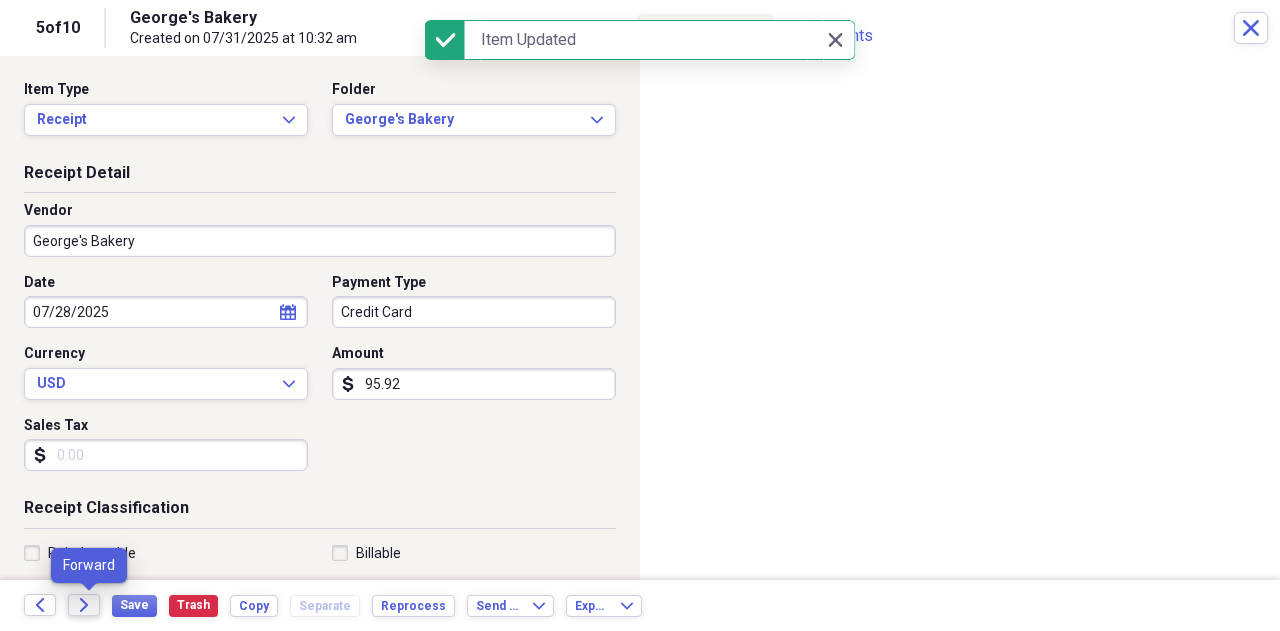 click on "Forward" 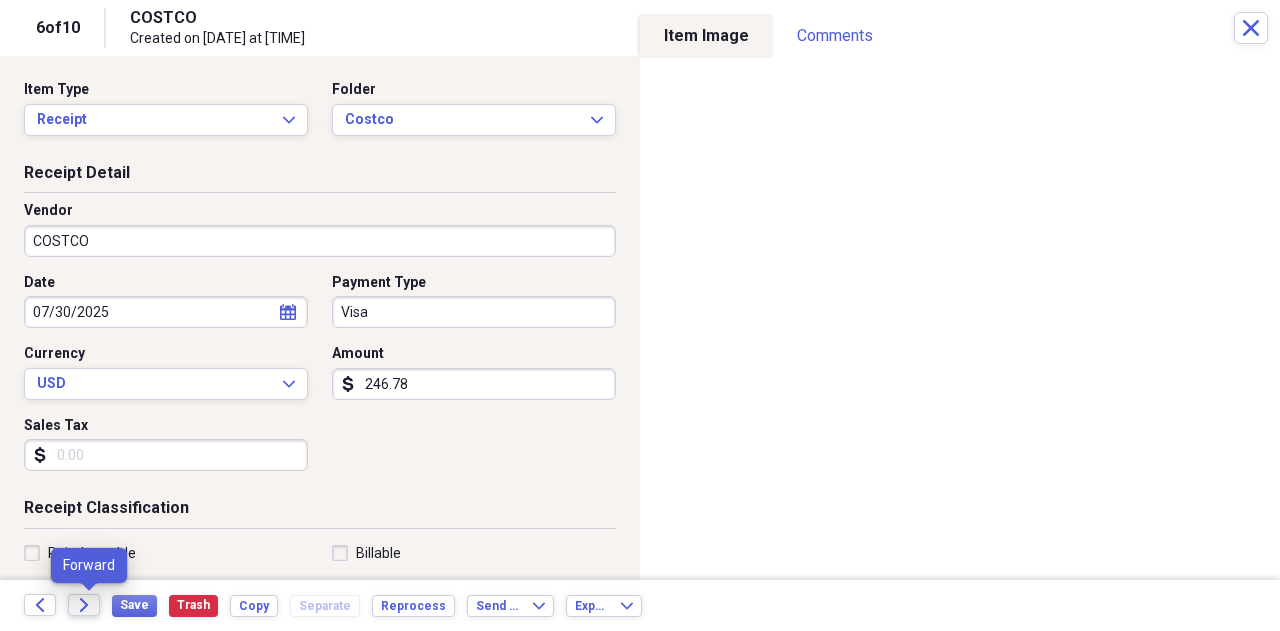 click on "Forward" 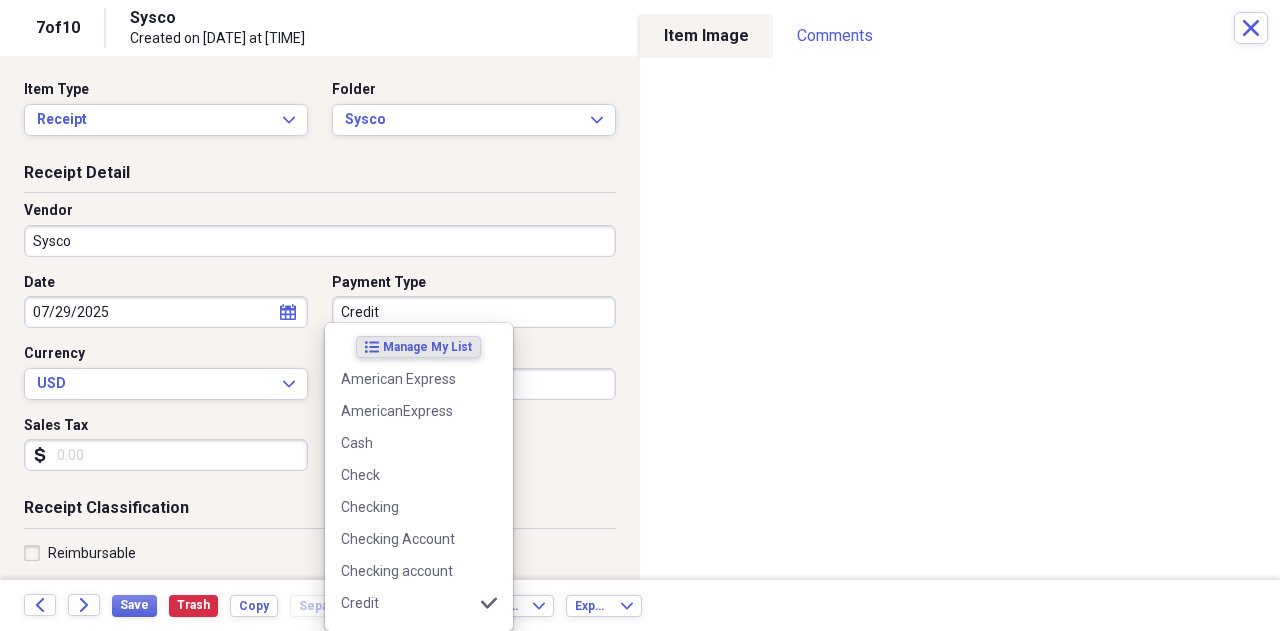 click on "Credit" at bounding box center [474, 312] 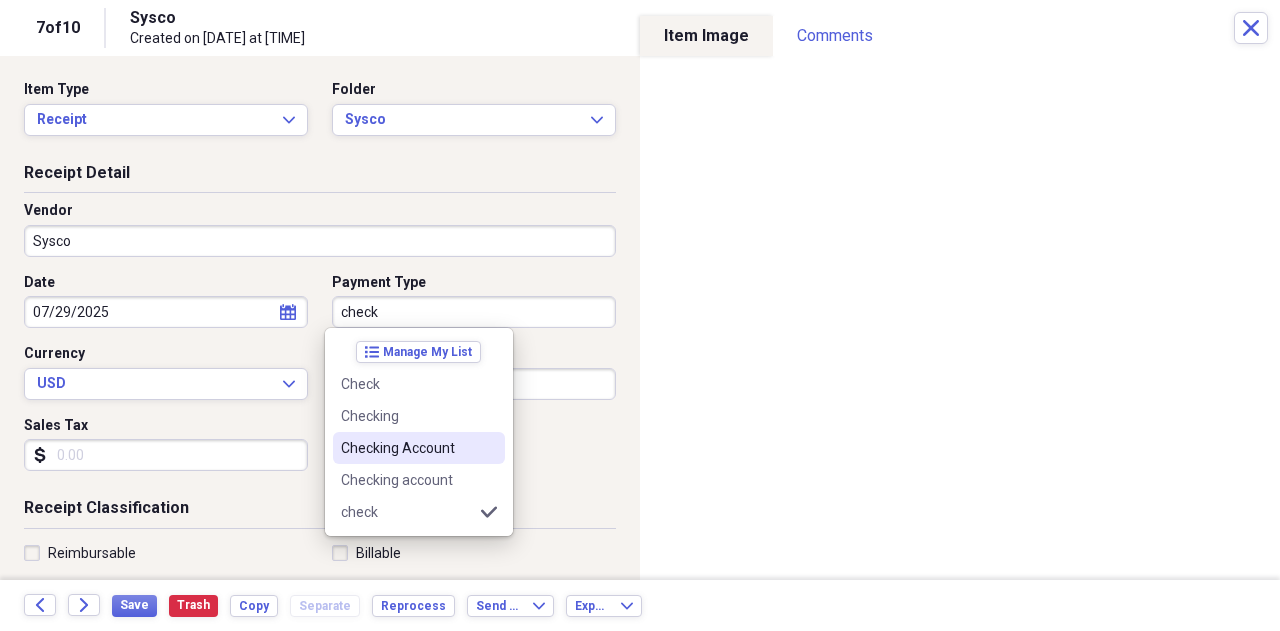 click on "Checking Account" at bounding box center [407, 448] 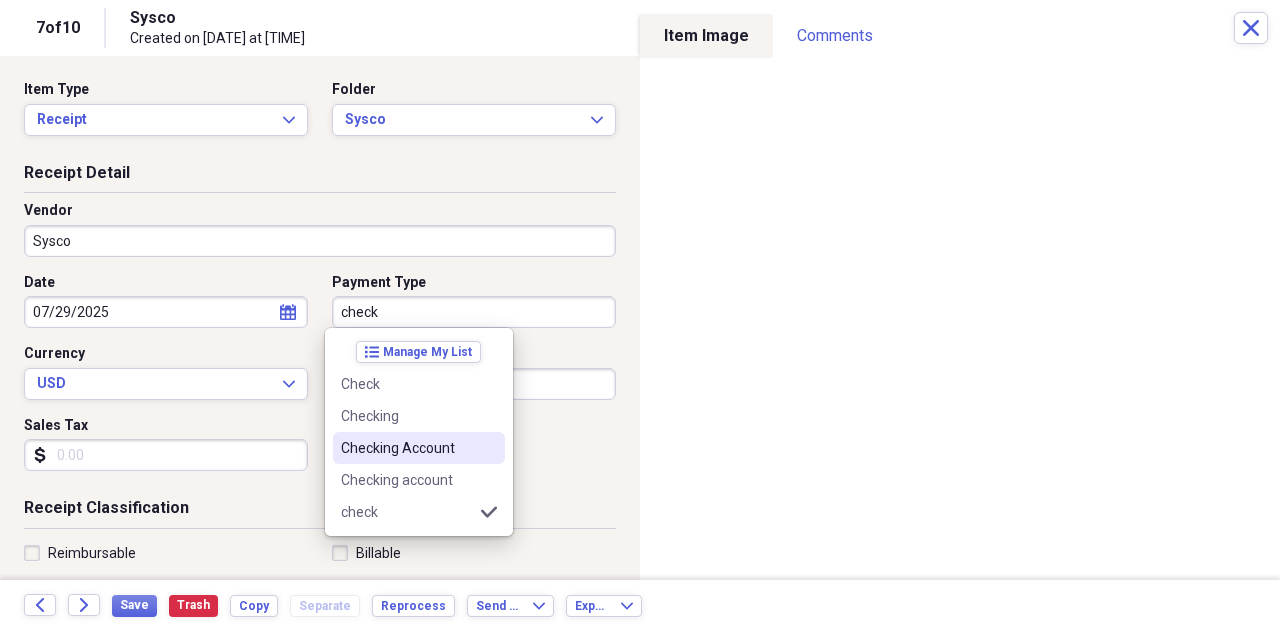 type on "Checking Account" 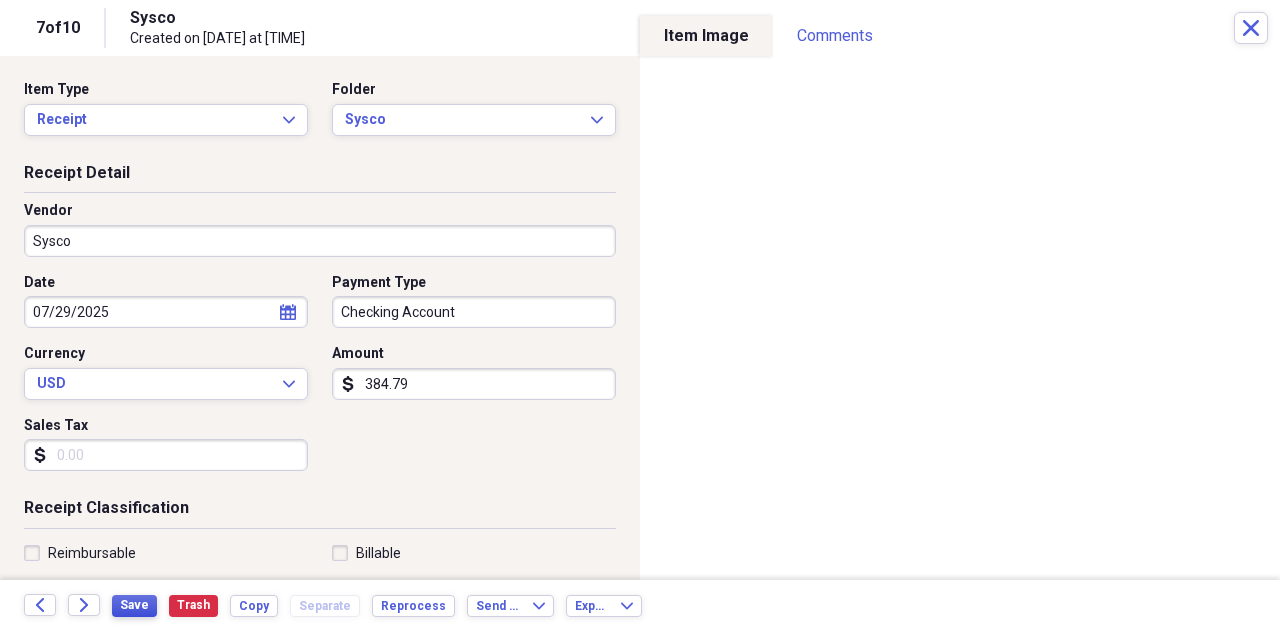 click on "Save" at bounding box center [134, 605] 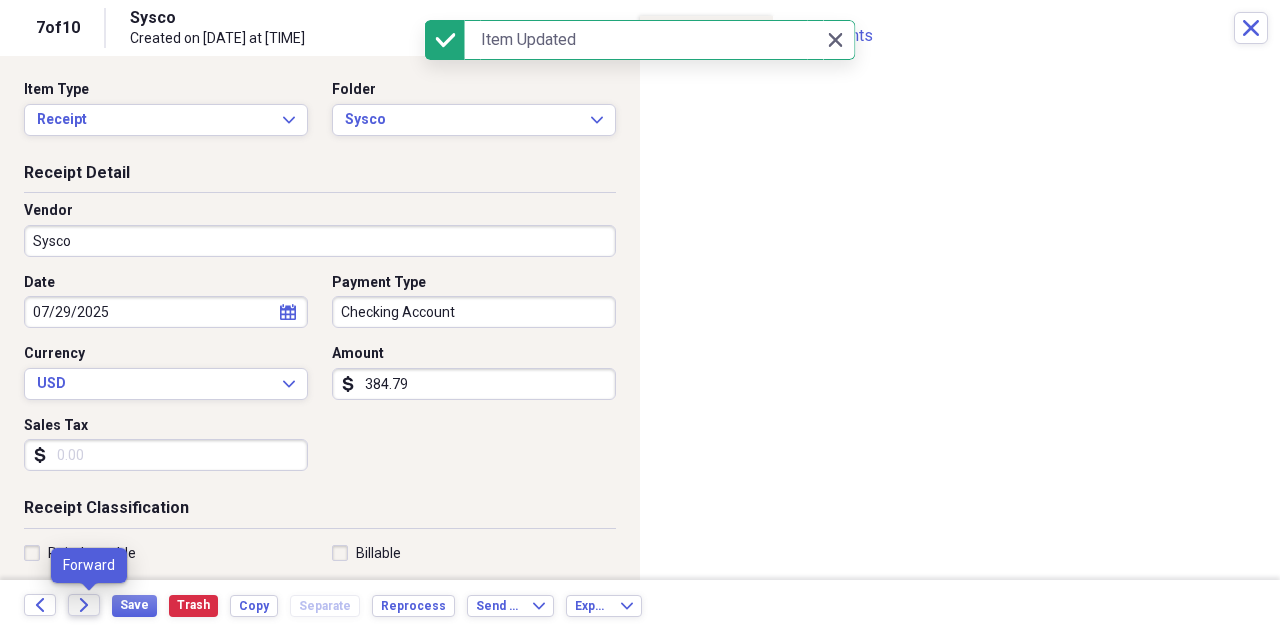 click 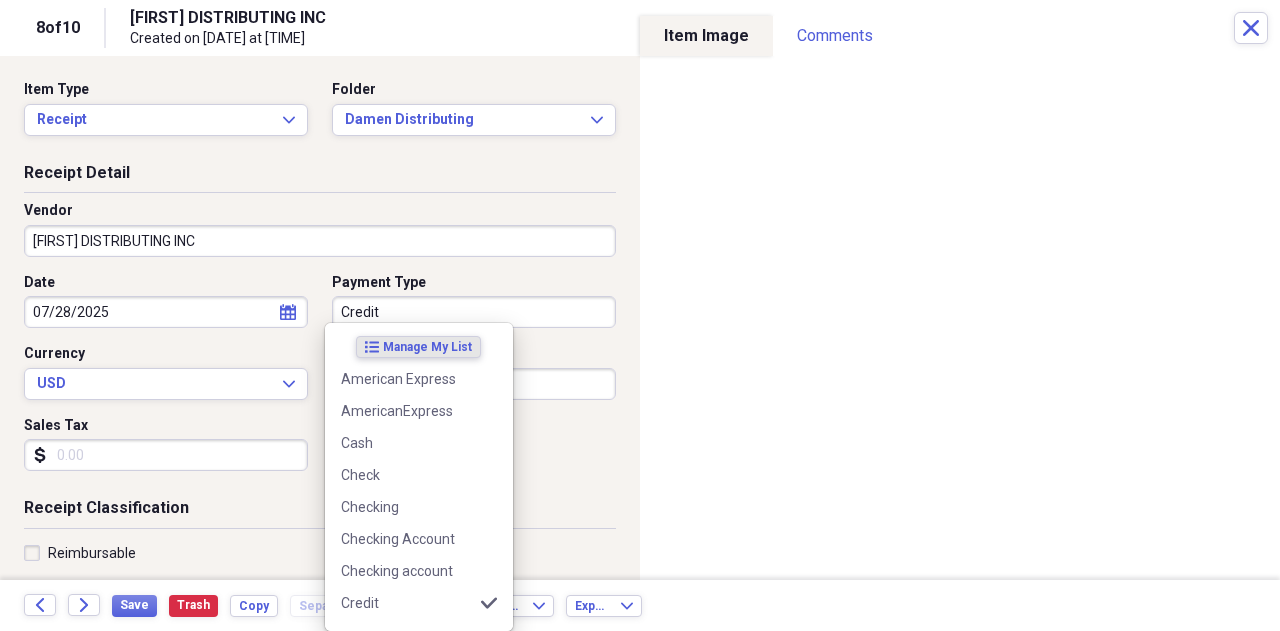 click on "Credit" at bounding box center [474, 312] 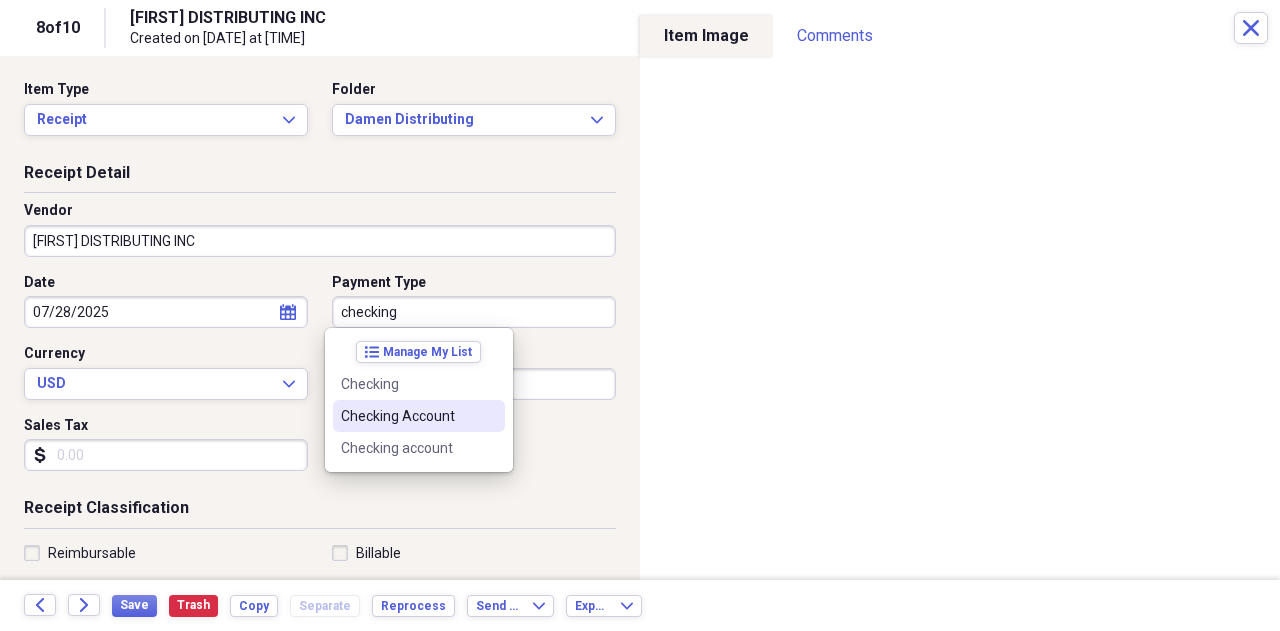 click on "Checking Account" at bounding box center (407, 416) 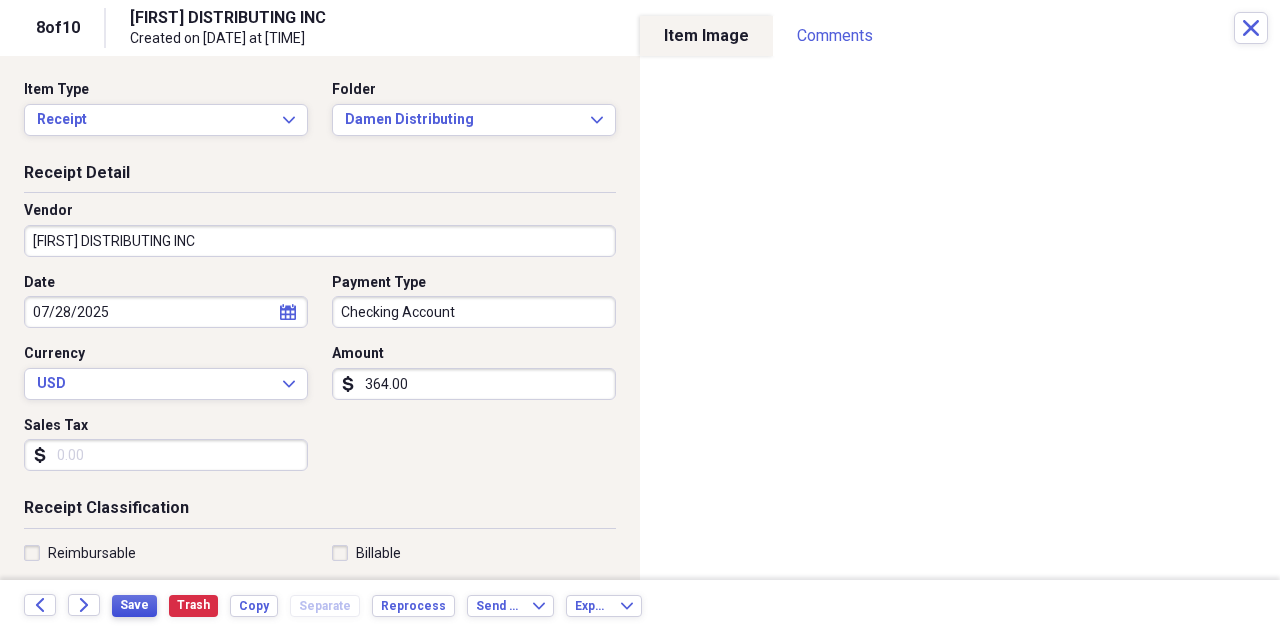 click on "Save" at bounding box center (134, 605) 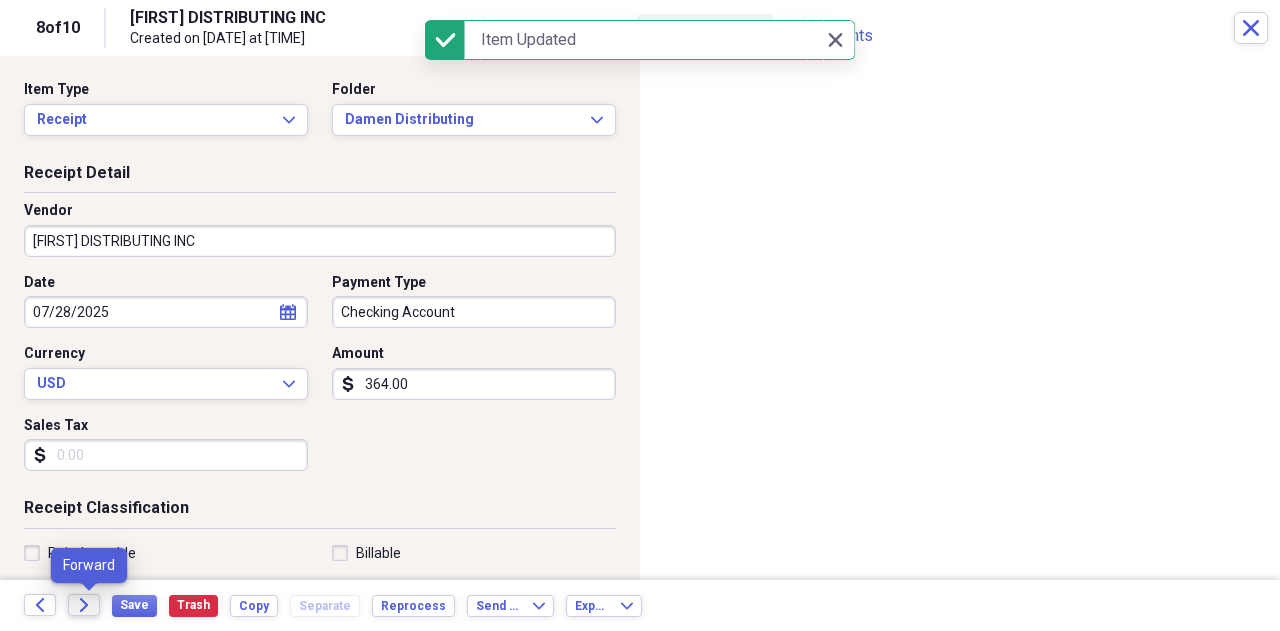 click on "Forward" 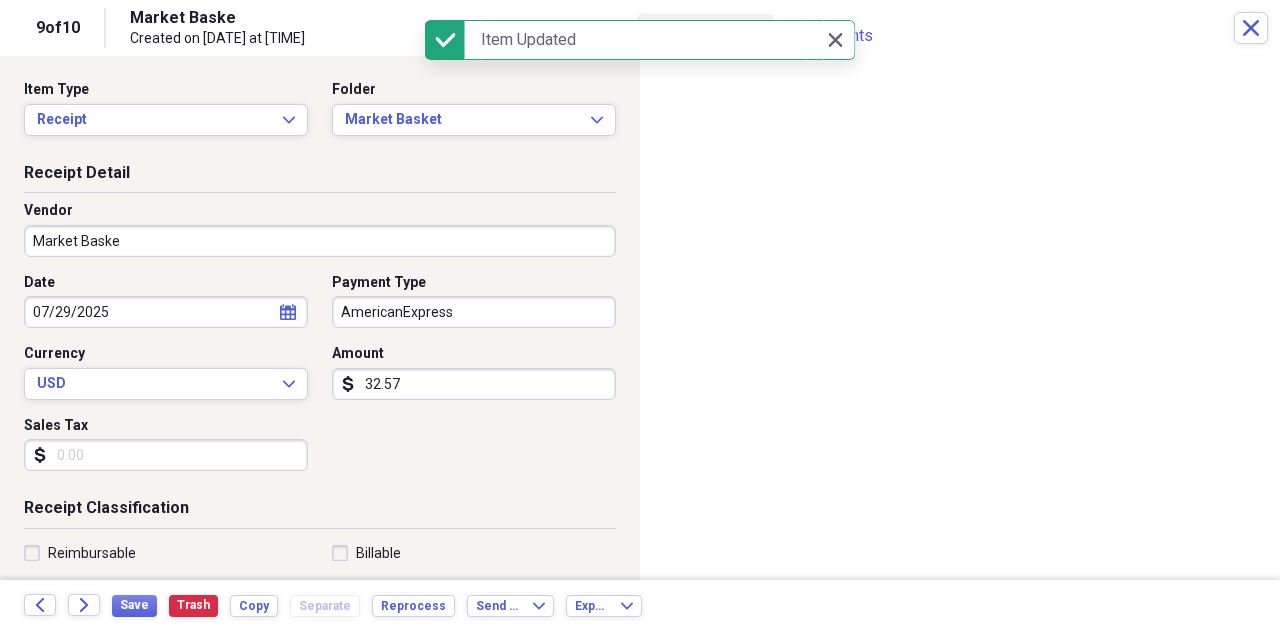 click on "Market Baske" at bounding box center (320, 241) 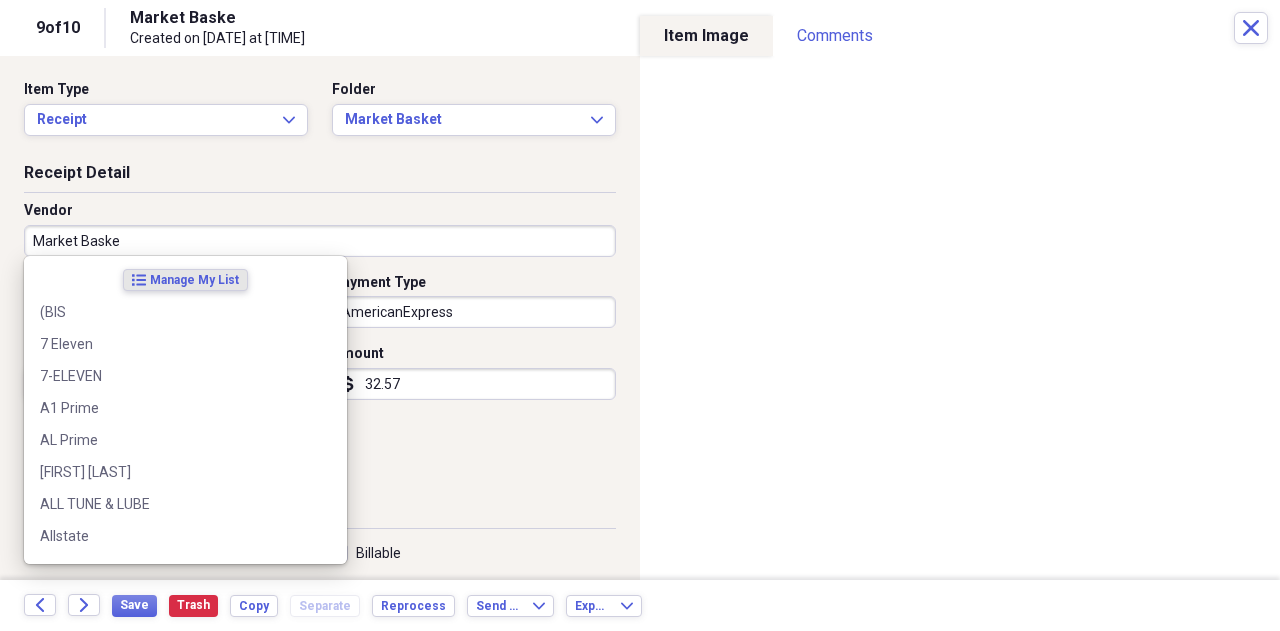 click on "Market Baske" at bounding box center [320, 241] 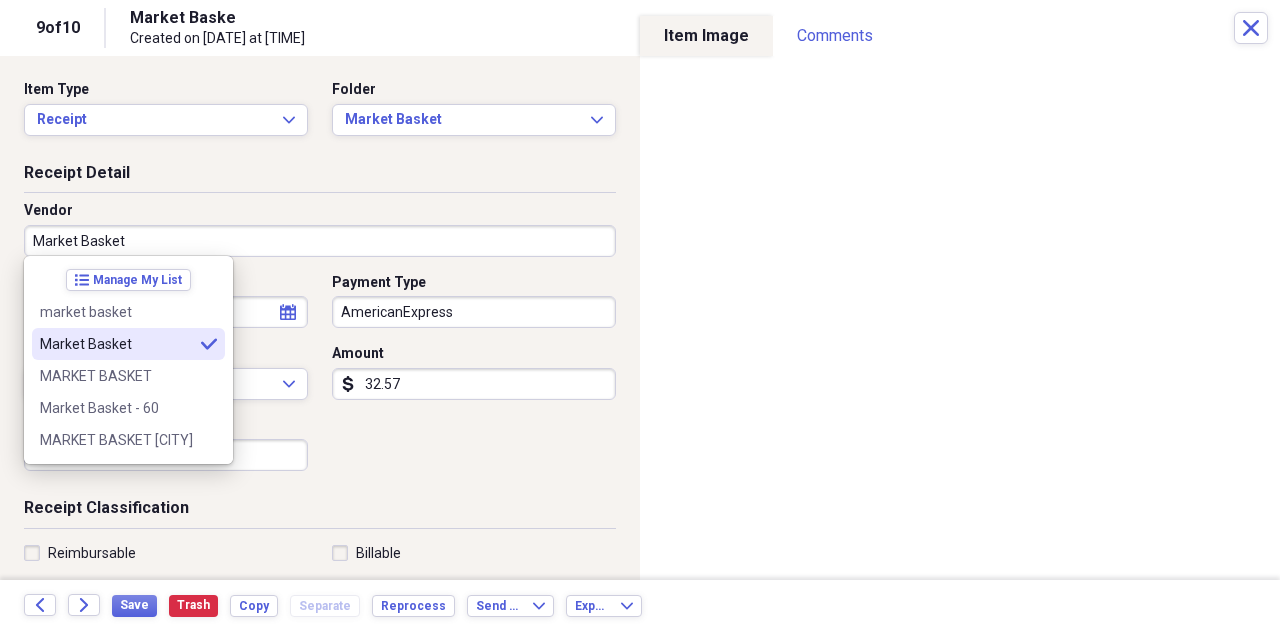 type on "Market Basket" 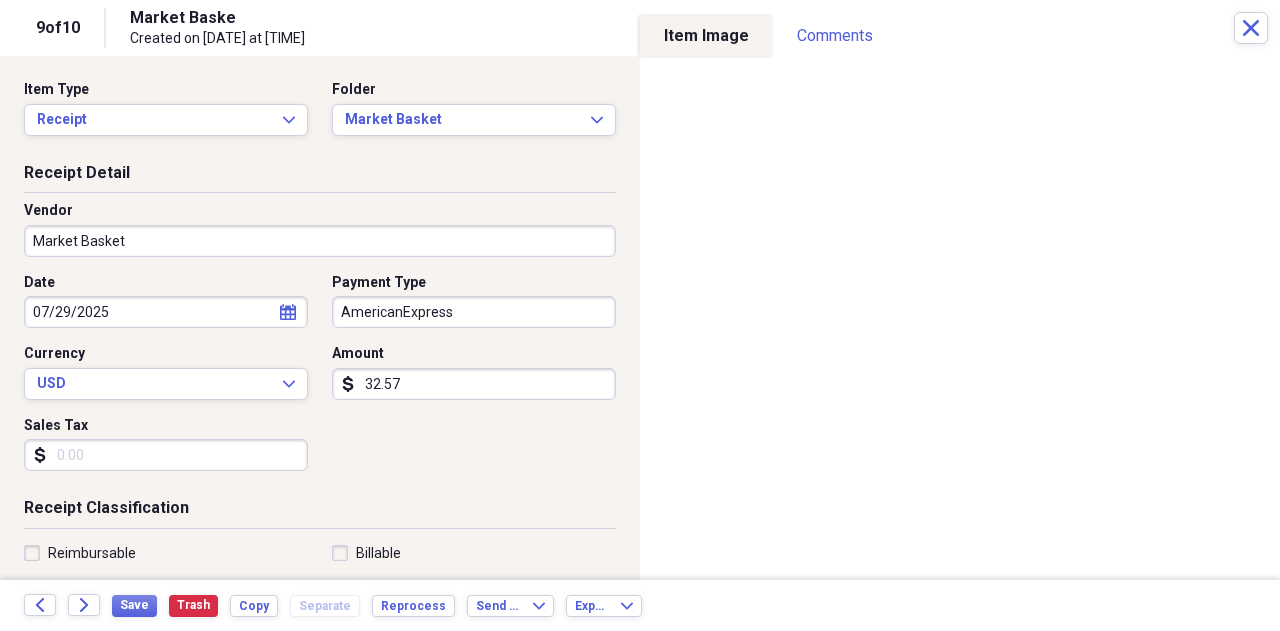 click on "AmericanExpress" at bounding box center [474, 312] 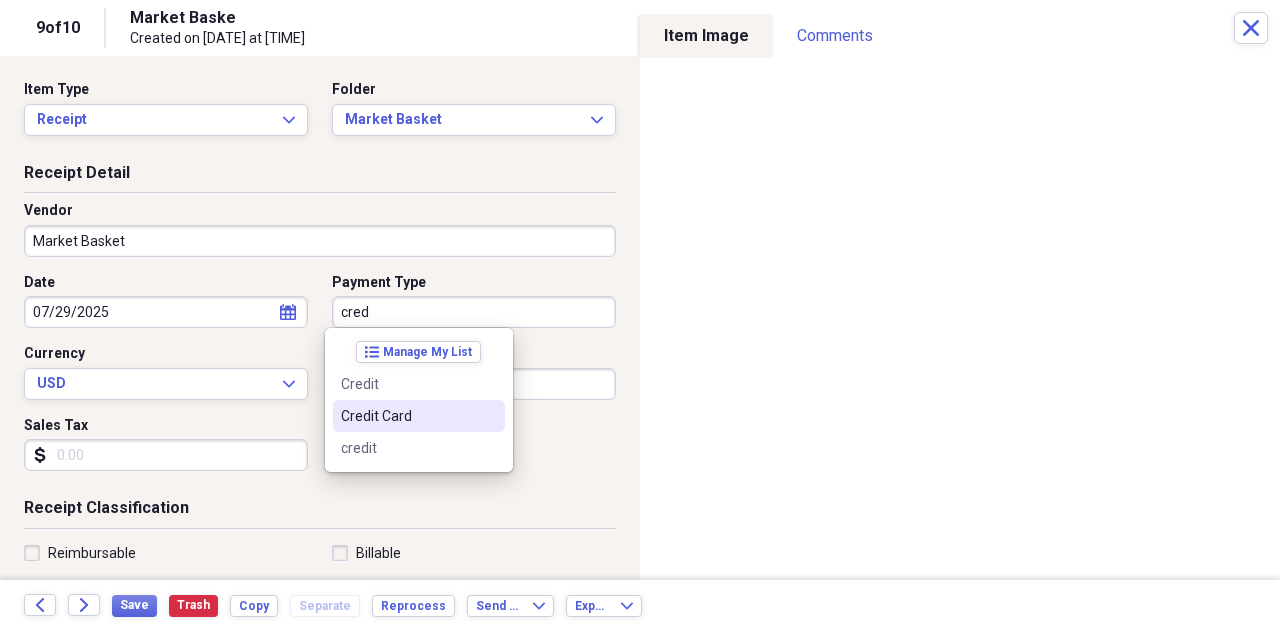 click on "Credit Card" at bounding box center (407, 416) 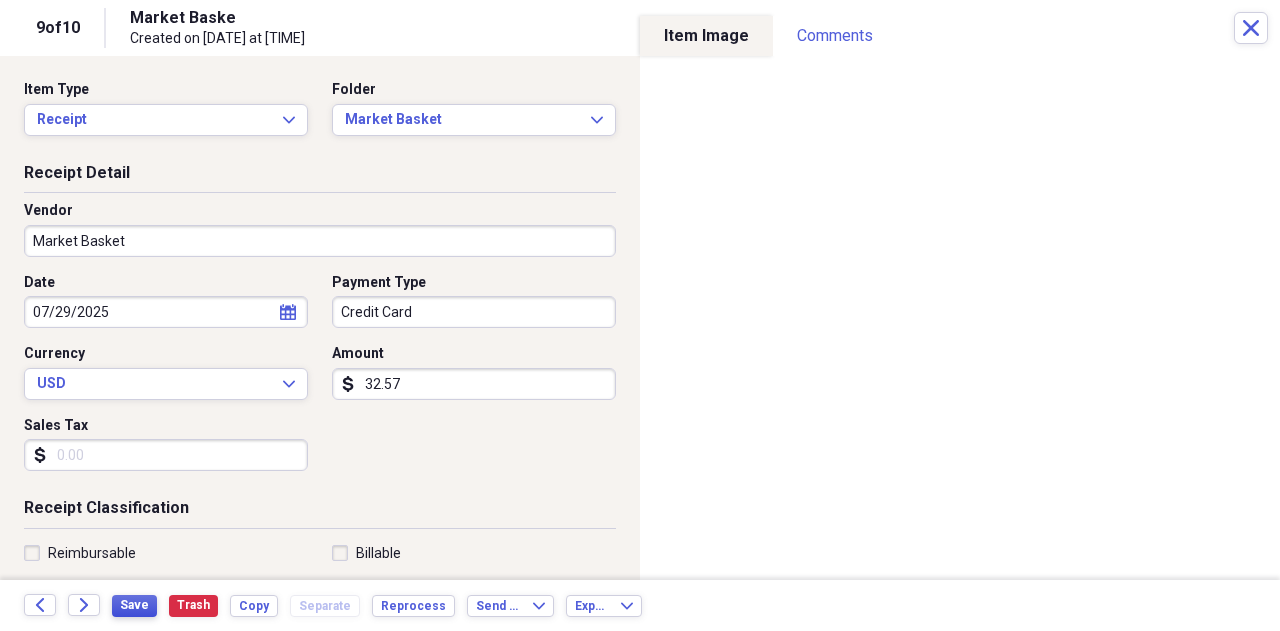 click on "Save" at bounding box center [134, 605] 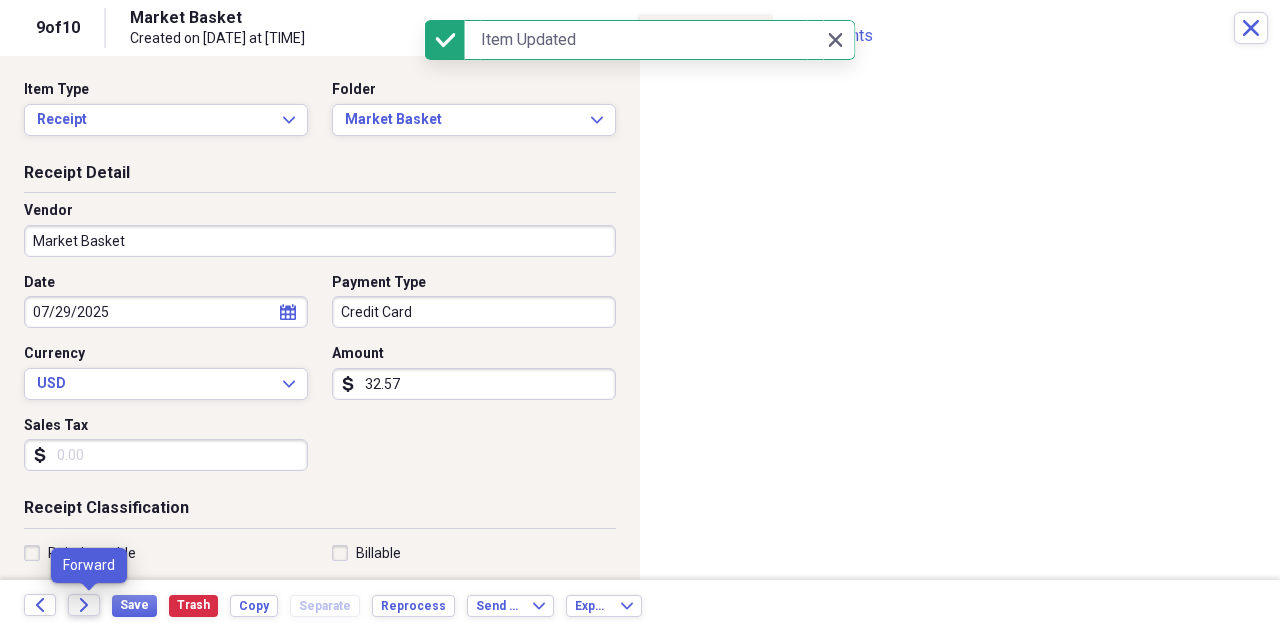click on "Forward" 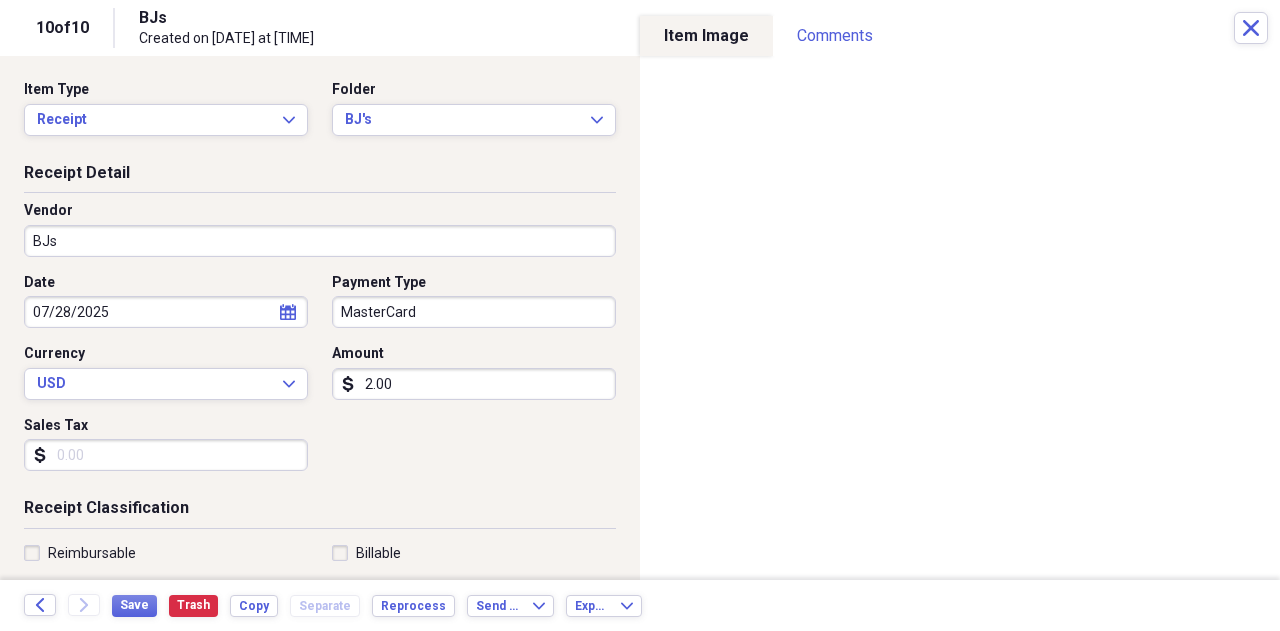 click on "2.00" at bounding box center (474, 384) 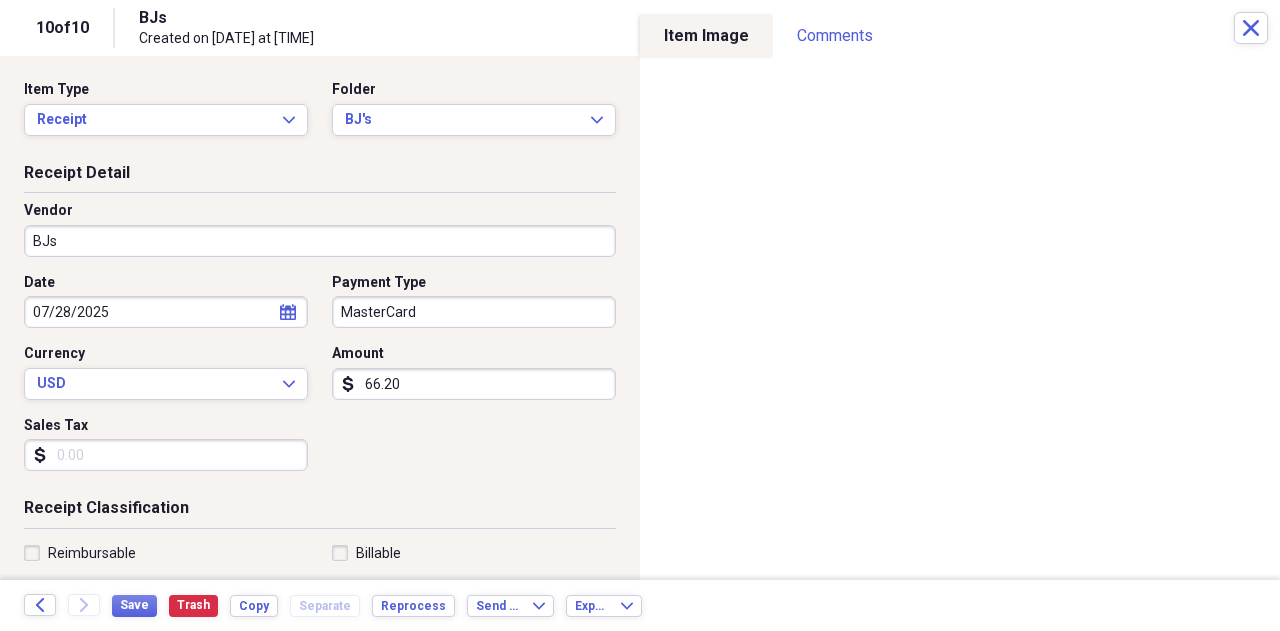 type on "66.20" 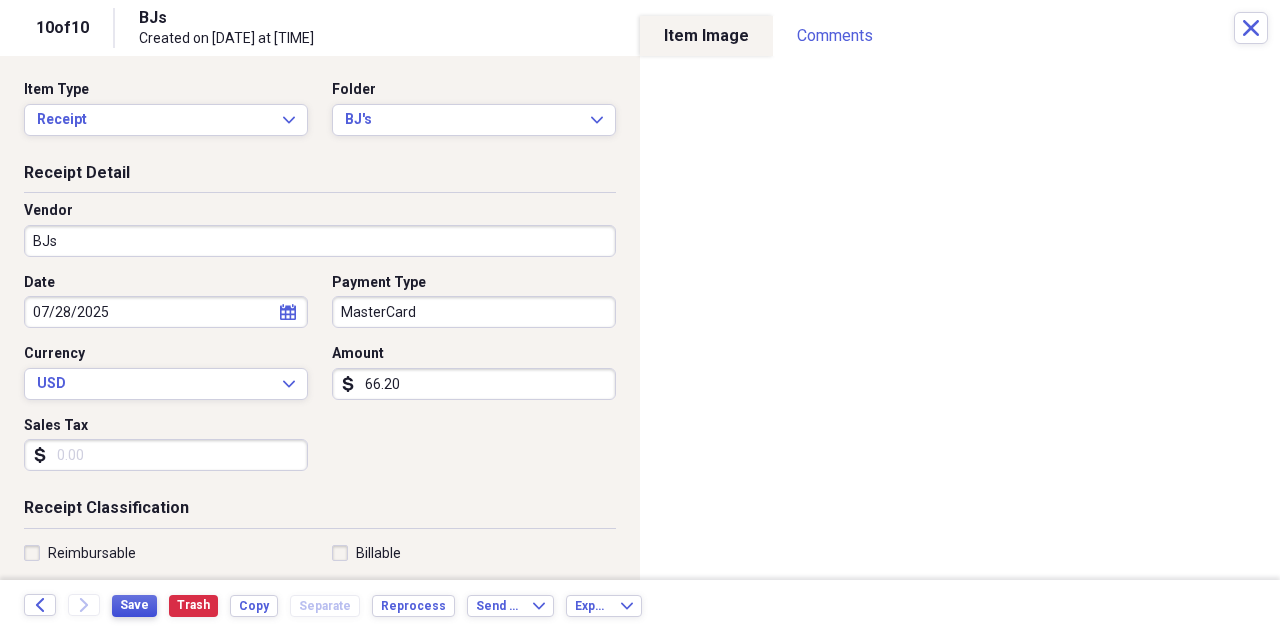 click on "Save" at bounding box center [134, 605] 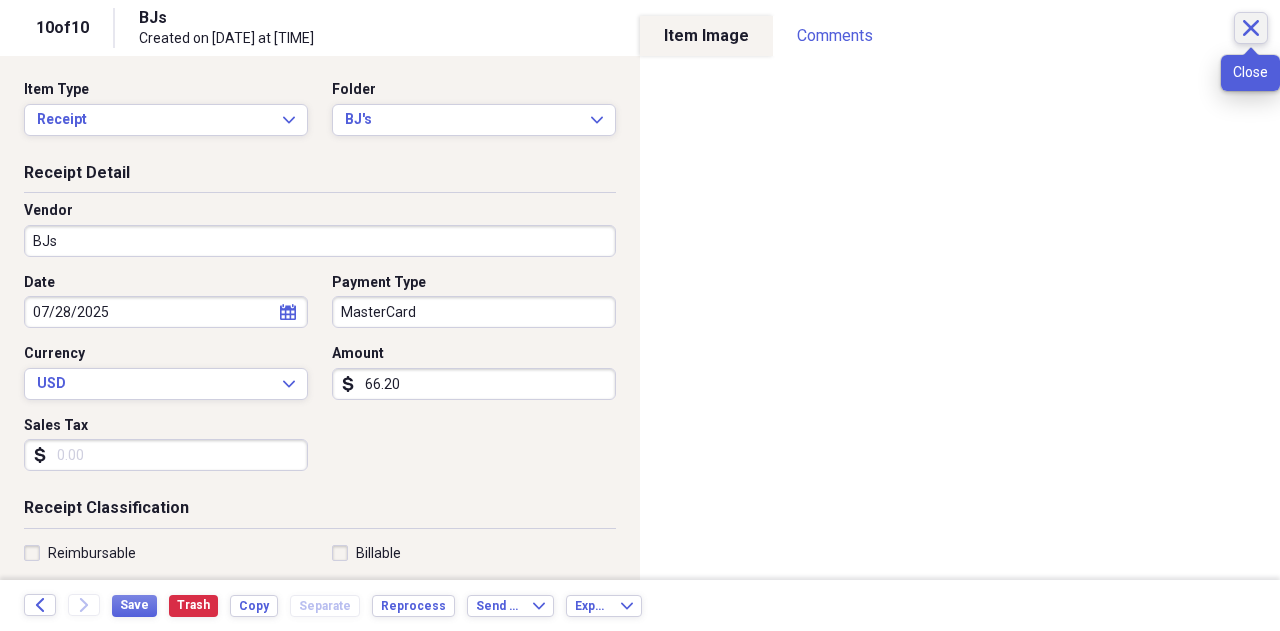 click on "Close" at bounding box center (1251, 28) 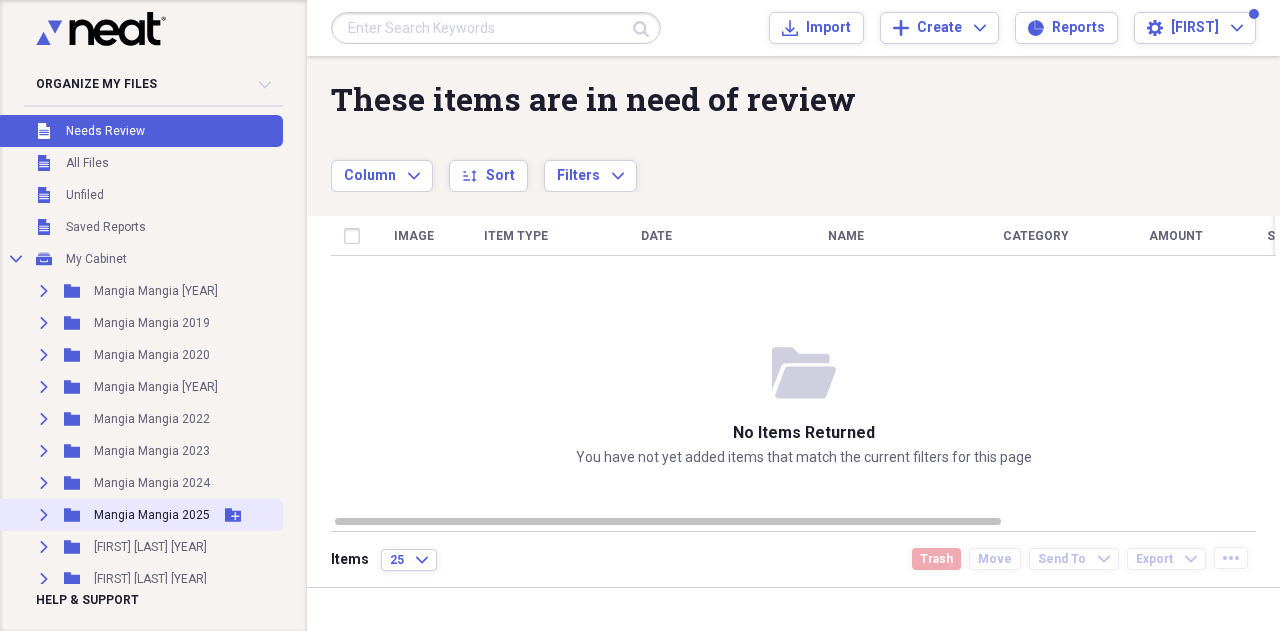 click on "Mangia Mangia 2025" at bounding box center [152, 515] 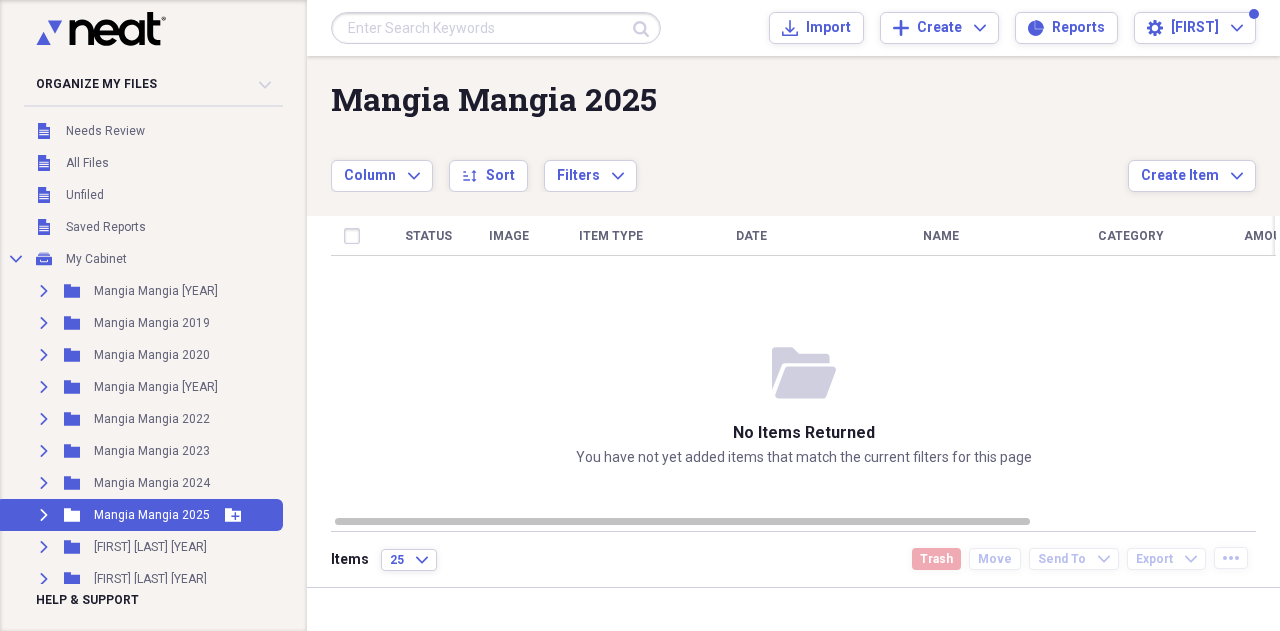 click on "Expand" at bounding box center [44, 515] 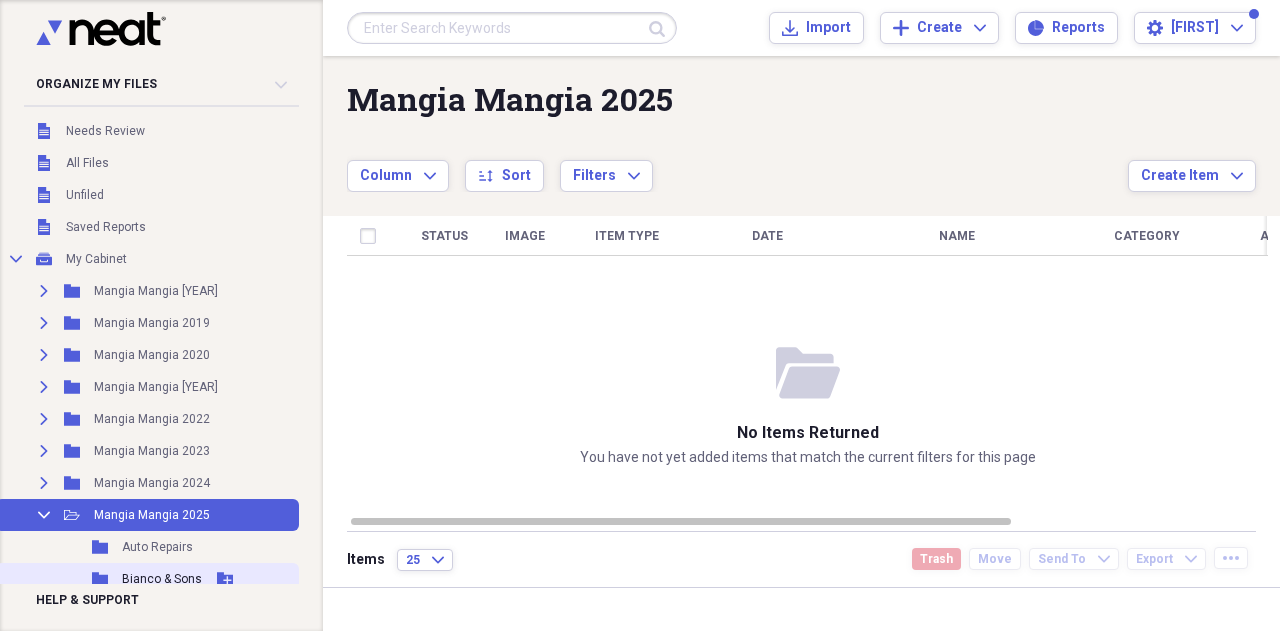 click on "Bianco & Sons" at bounding box center [162, 579] 